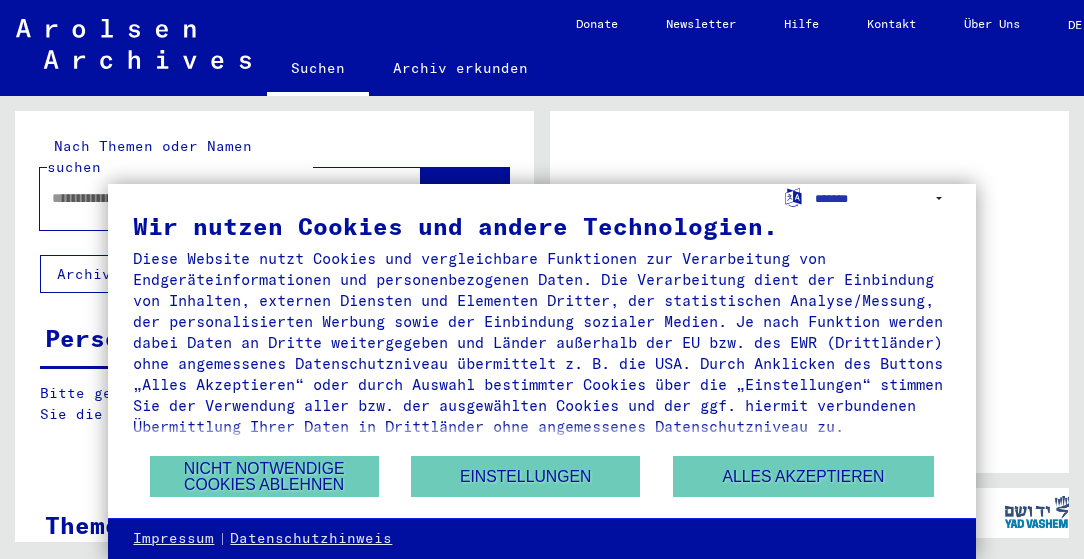 scroll, scrollTop: 0, scrollLeft: 0, axis: both 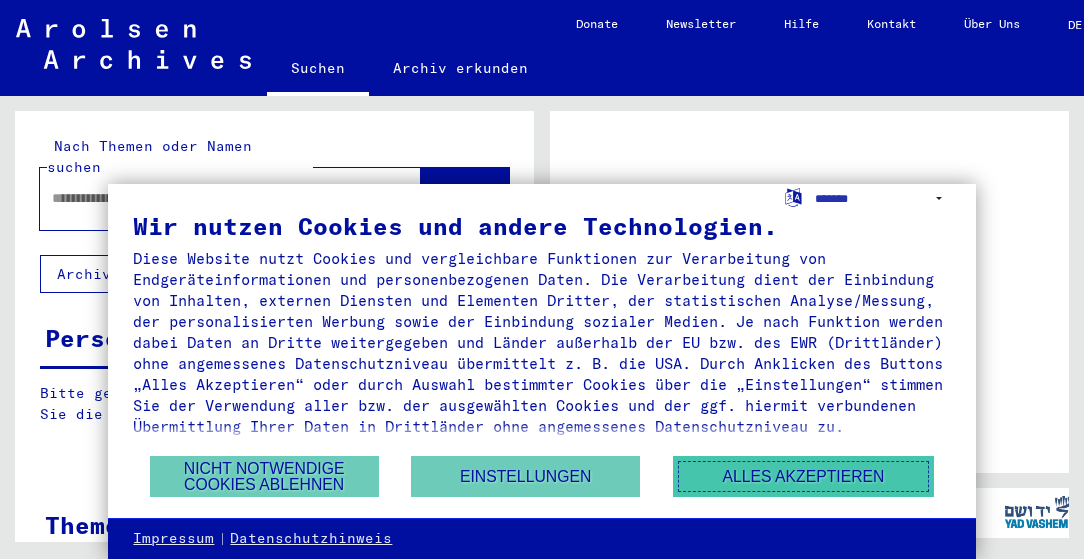 click on "Alles akzeptieren" at bounding box center [804, 476] 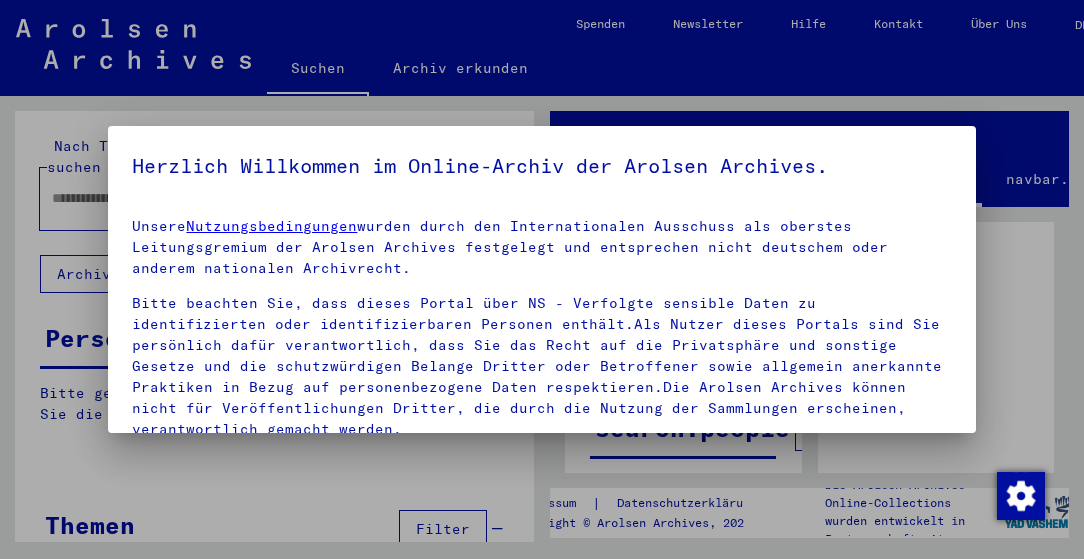 click on "Herzlich Willkommen im Online-Archiv der Arolsen Archives." at bounding box center (541, 166) 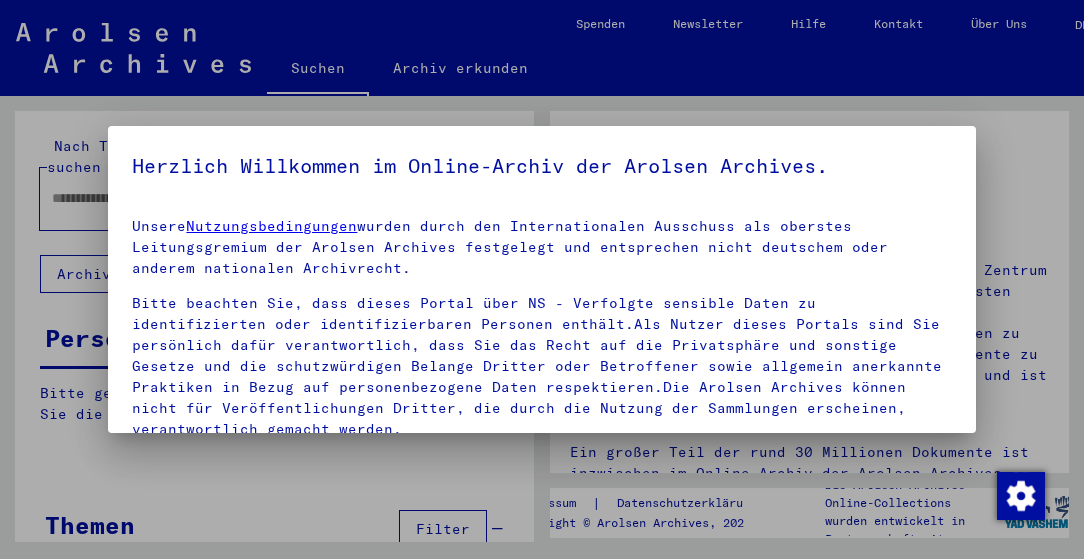 scroll, scrollTop: 244, scrollLeft: 0, axis: vertical 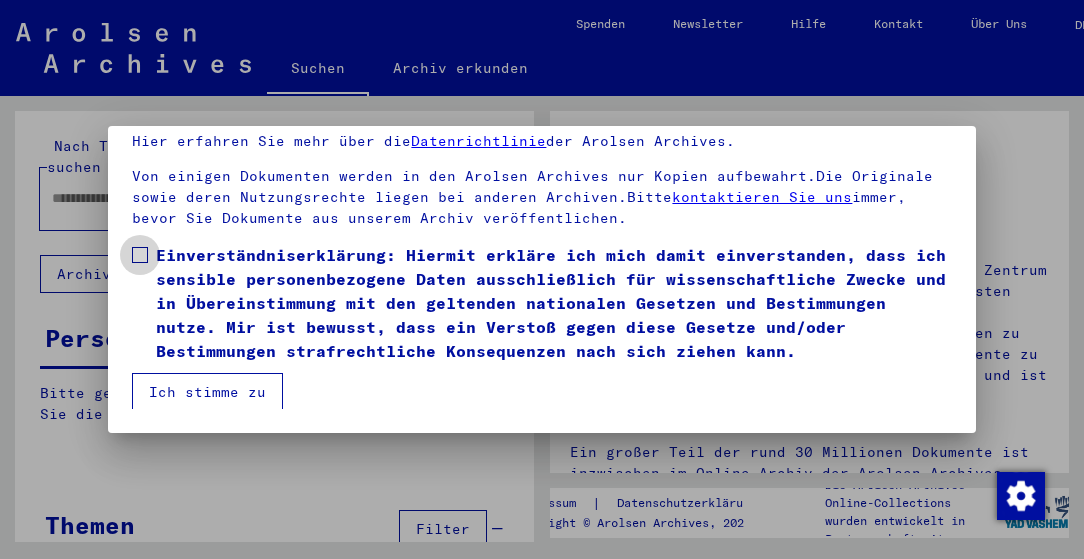 click at bounding box center (140, 255) 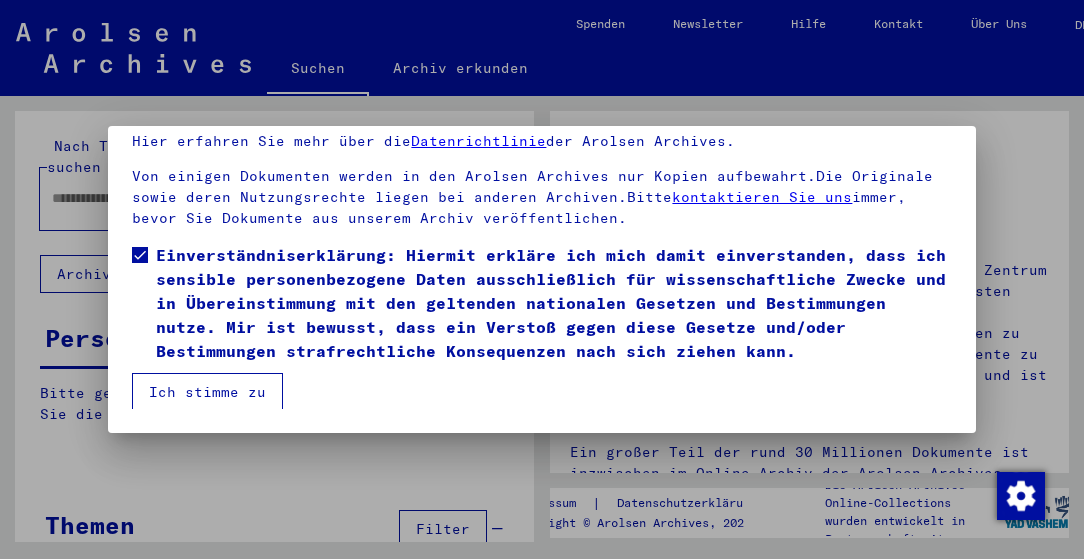click on "Ich stimme zu" at bounding box center (207, 392) 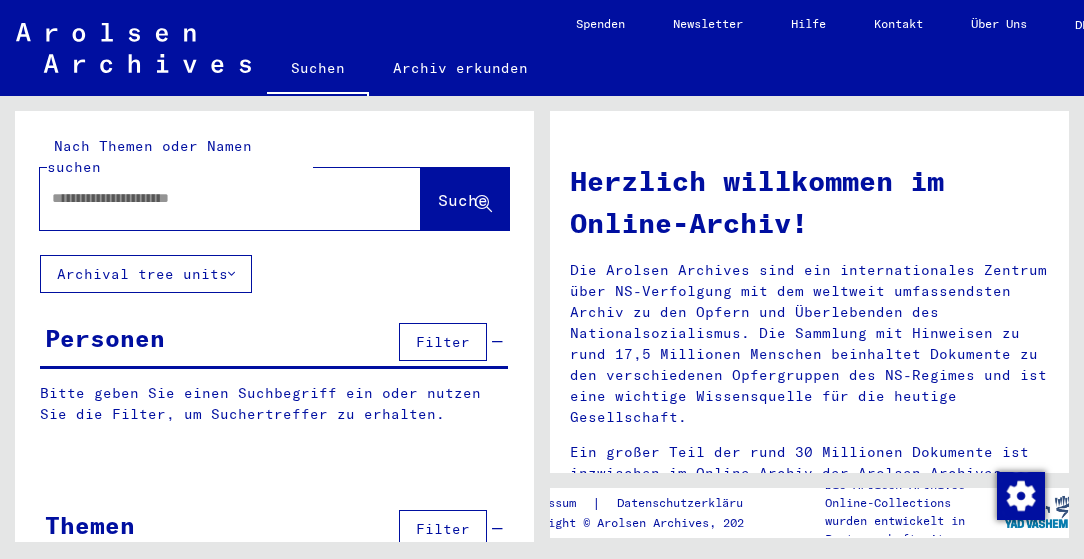 click at bounding box center (206, 198) 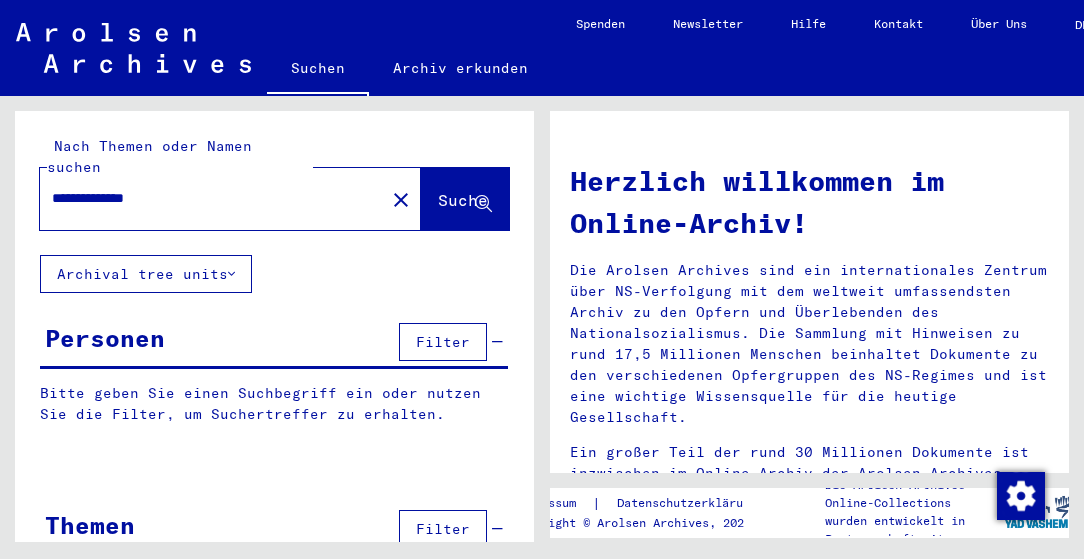 type on "**********" 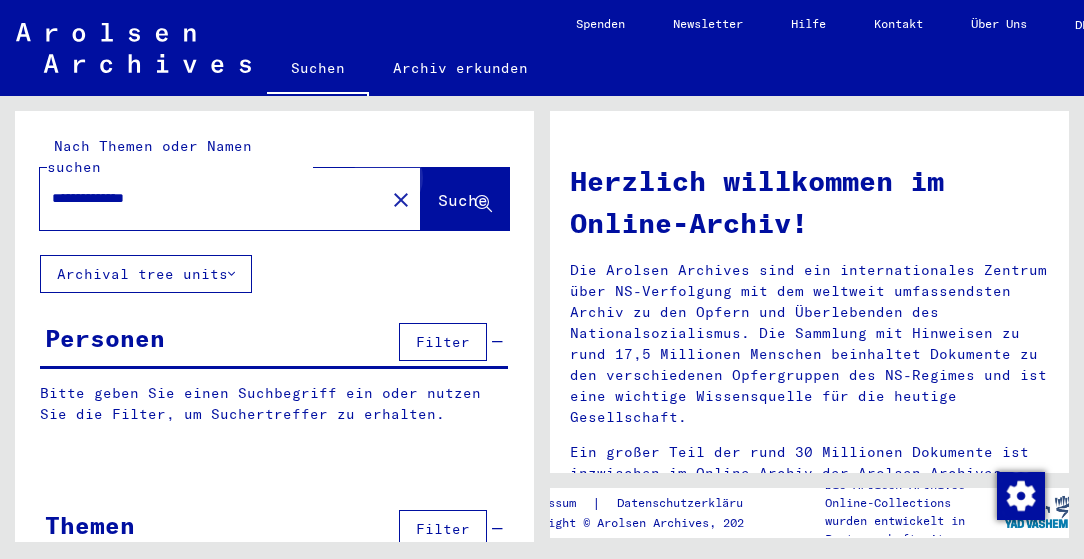 click on "Suche" 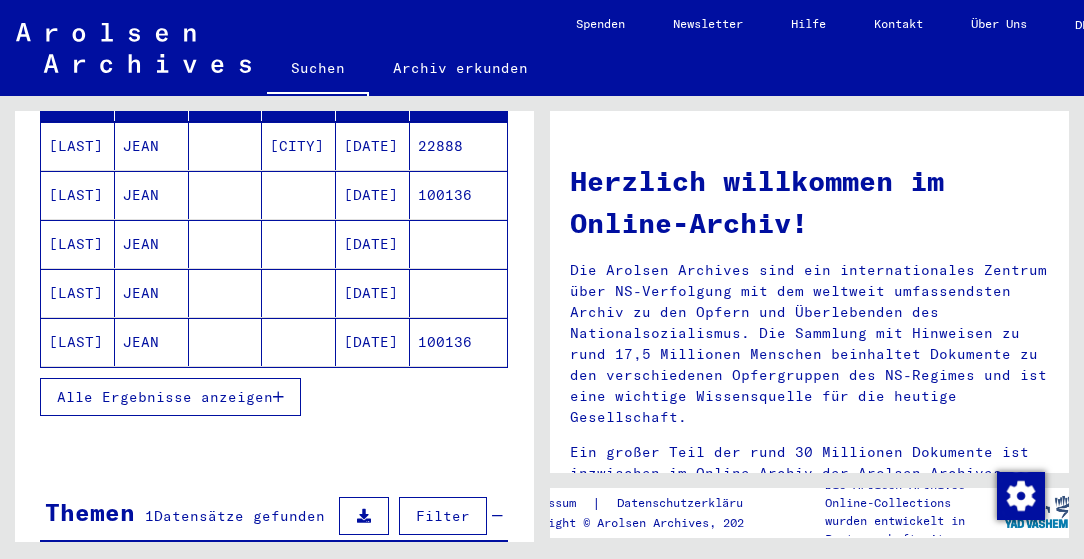 scroll, scrollTop: 208, scrollLeft: 0, axis: vertical 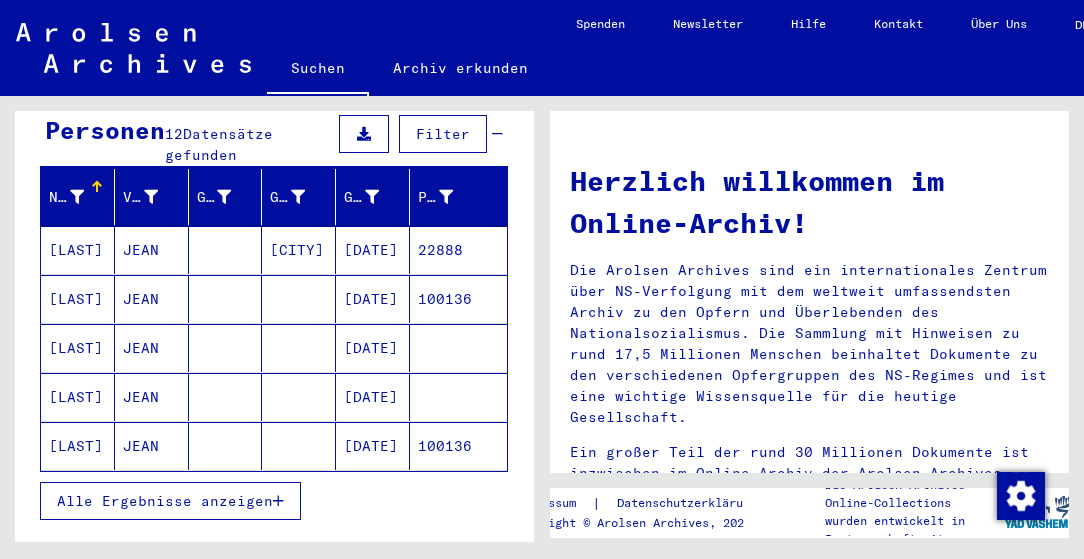 click on "[DATE]" at bounding box center [373, 299] 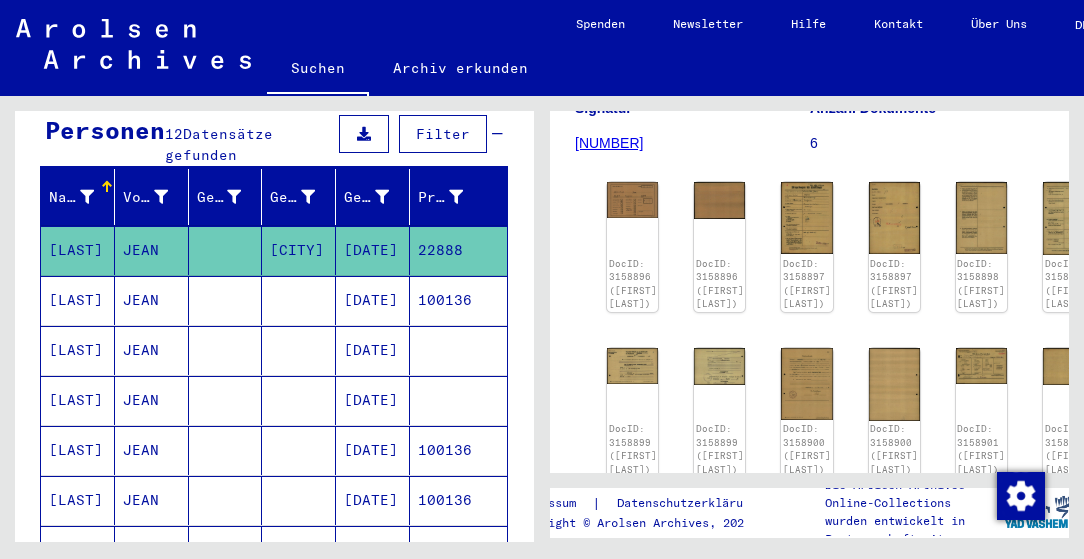scroll, scrollTop: 208, scrollLeft: 0, axis: vertical 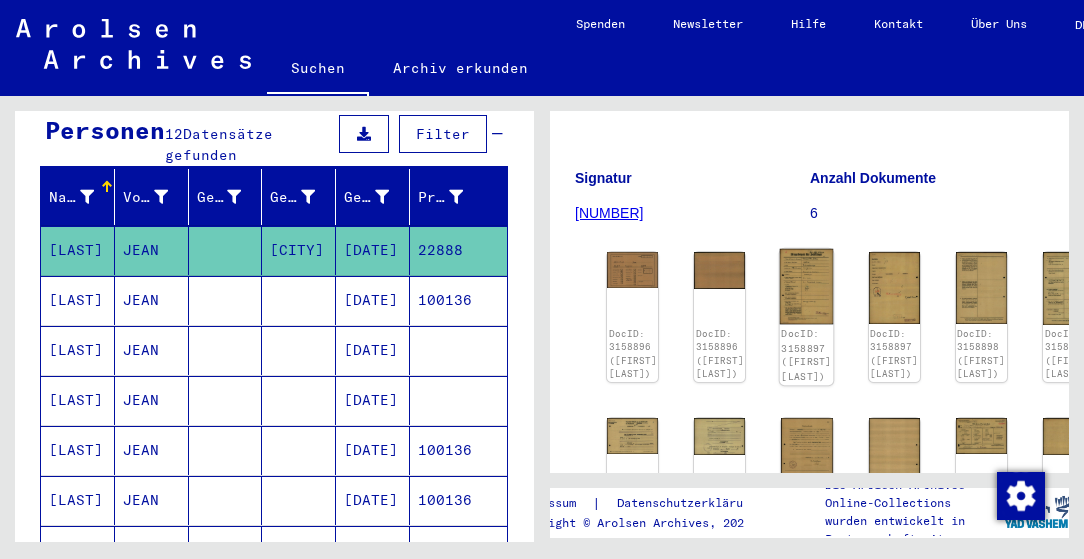 click 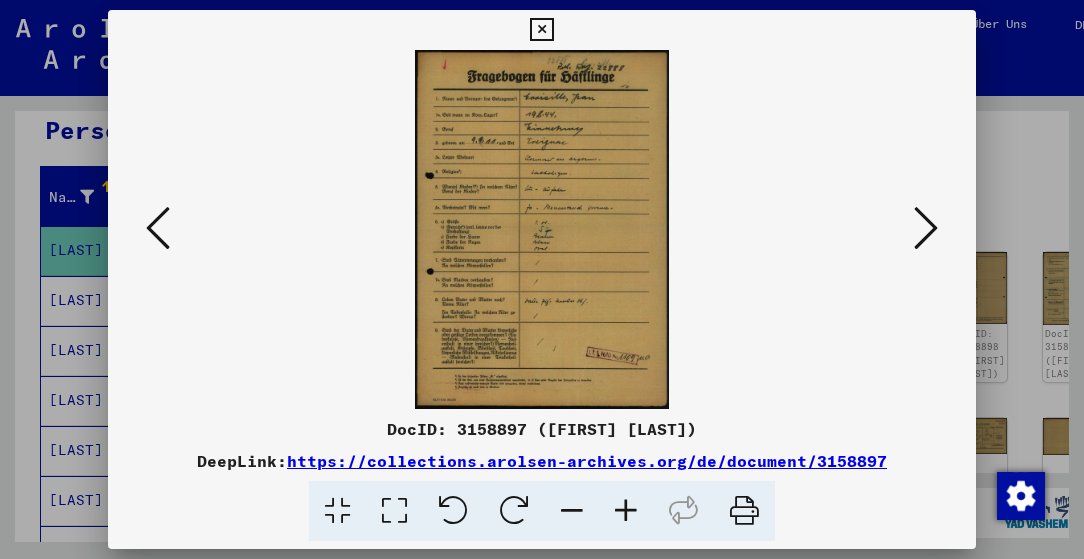 click at bounding box center [926, 229] 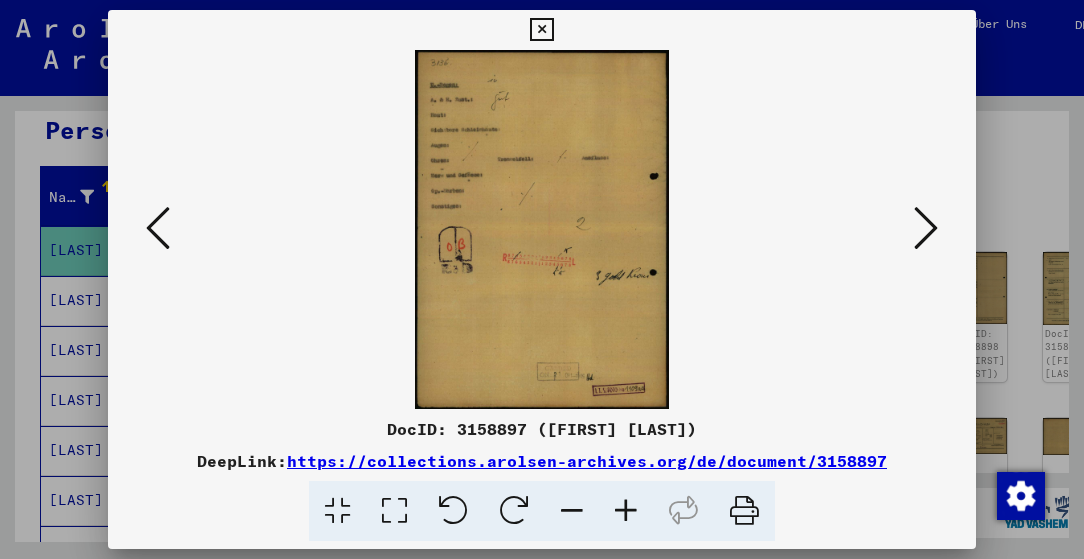click at bounding box center (926, 229) 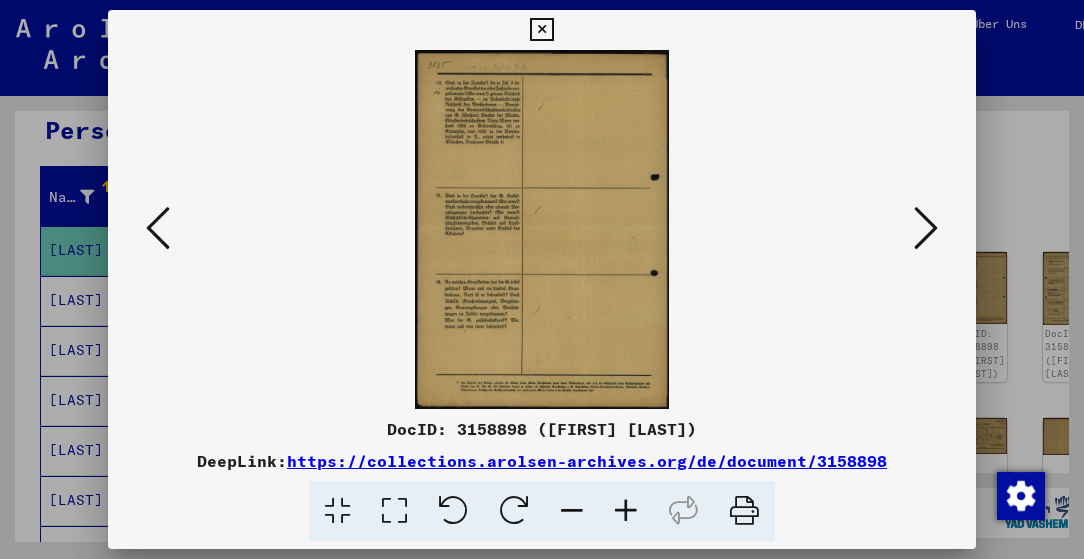 click at bounding box center (926, 229) 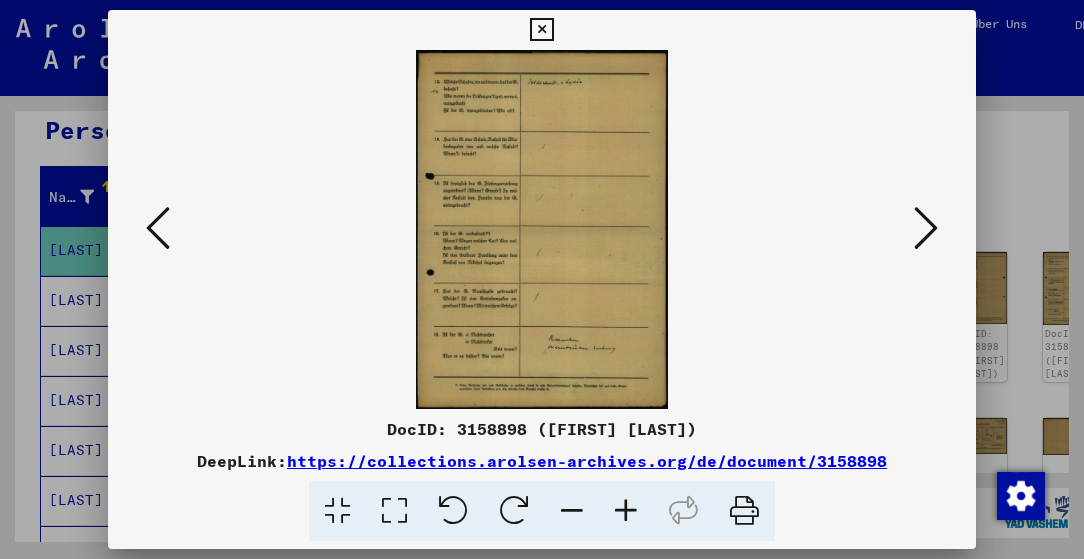 click at bounding box center (926, 229) 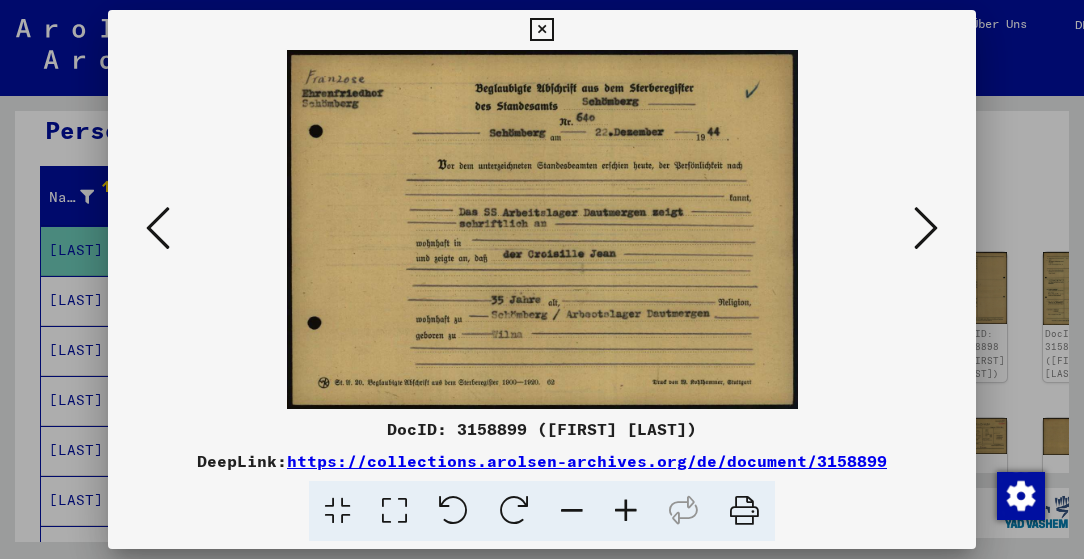 click at bounding box center [926, 229] 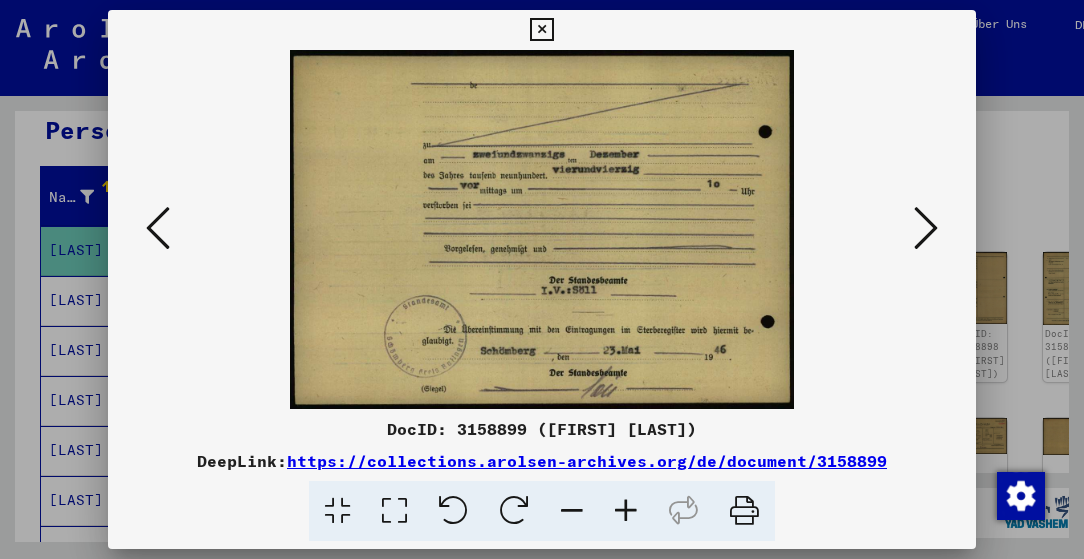 click at bounding box center [158, 228] 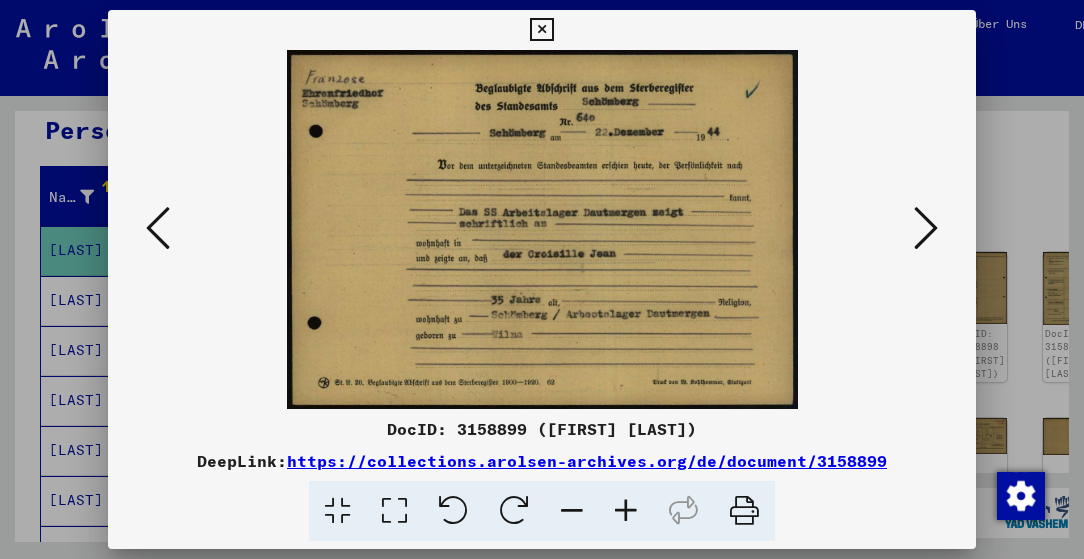 click at bounding box center [926, 228] 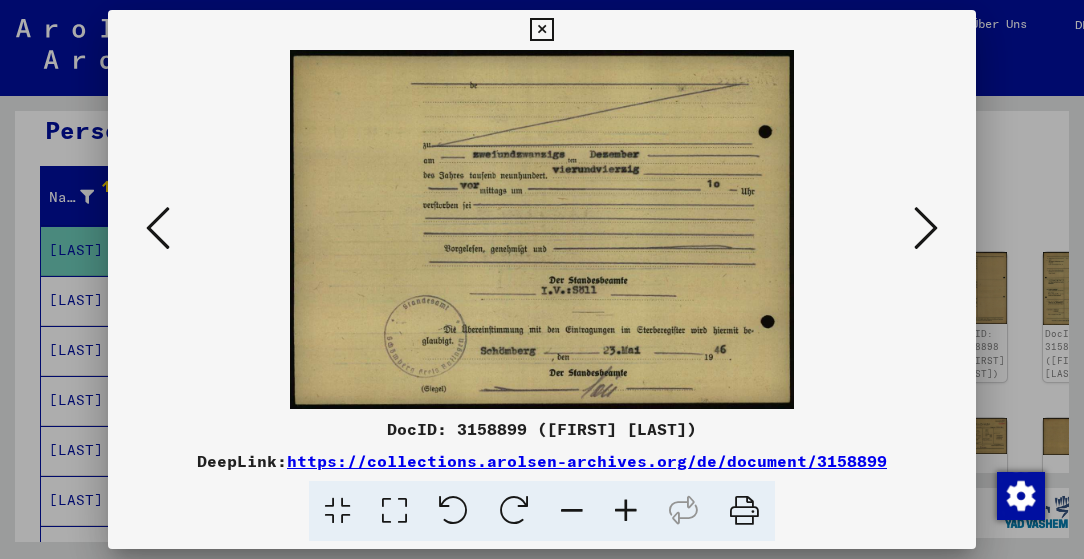 click at bounding box center (158, 228) 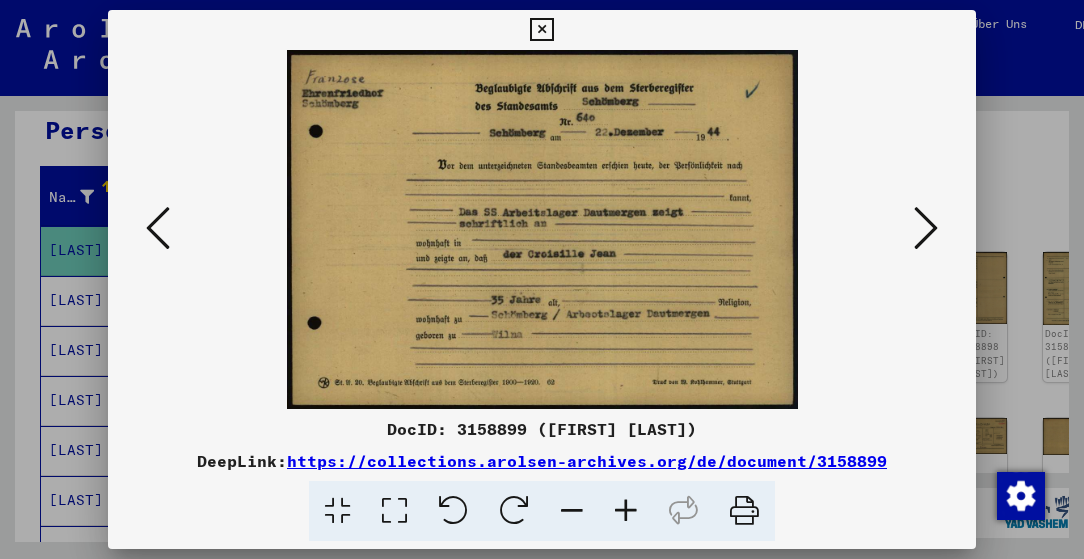 click at bounding box center [926, 228] 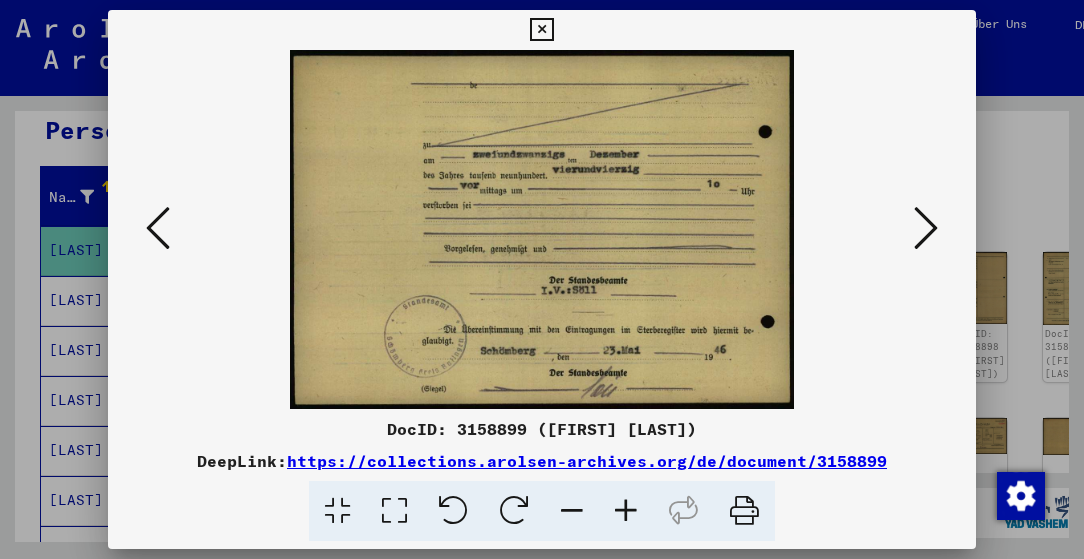click at bounding box center (541, 30) 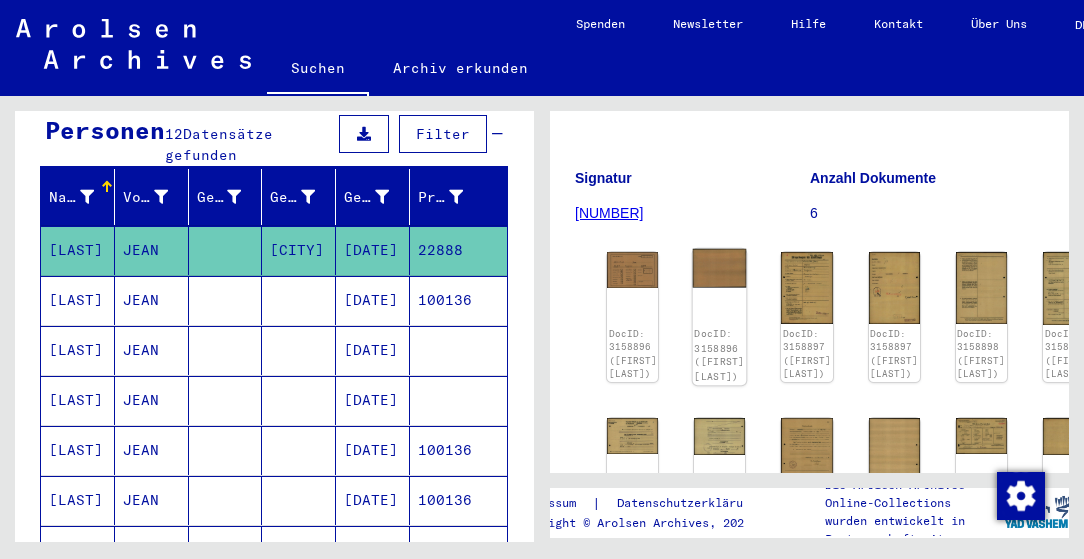 scroll, scrollTop: 312, scrollLeft: 0, axis: vertical 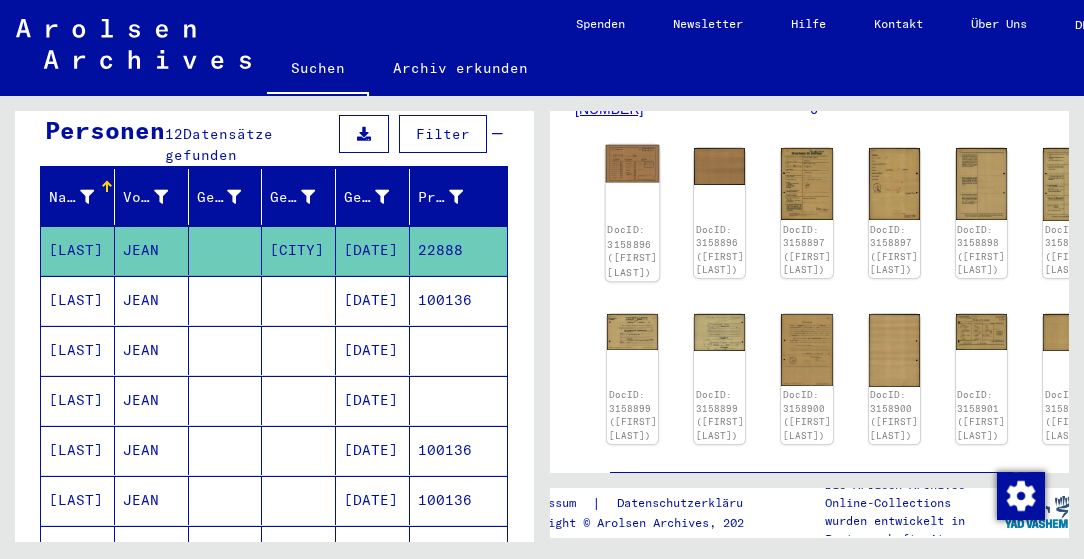 click 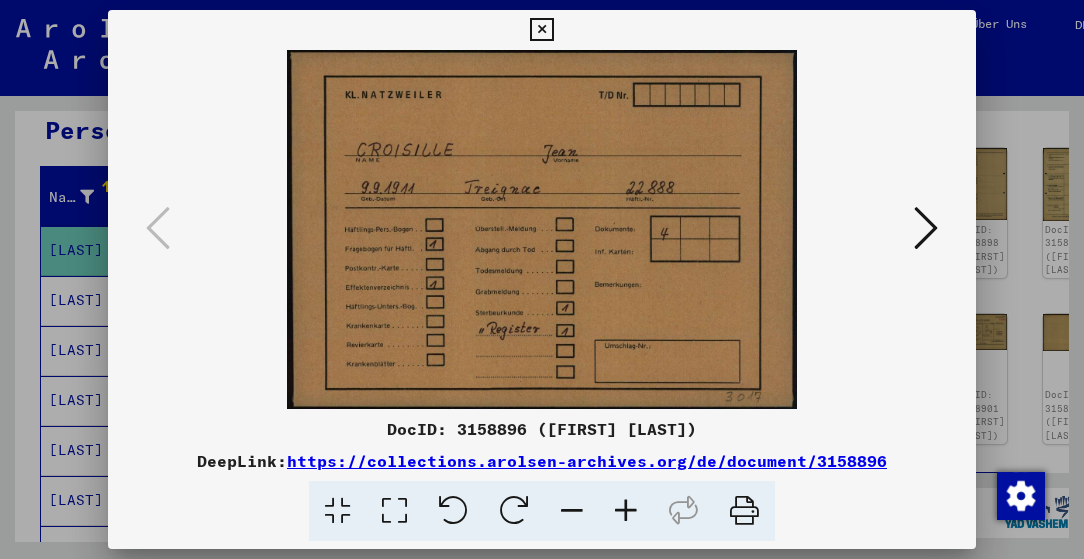 click at bounding box center (926, 228) 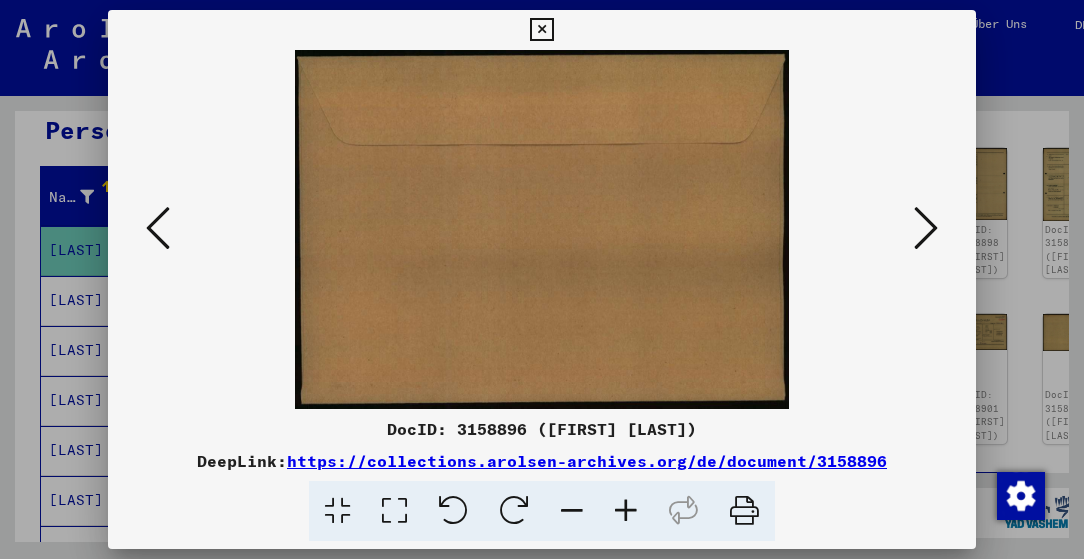 click at bounding box center [158, 228] 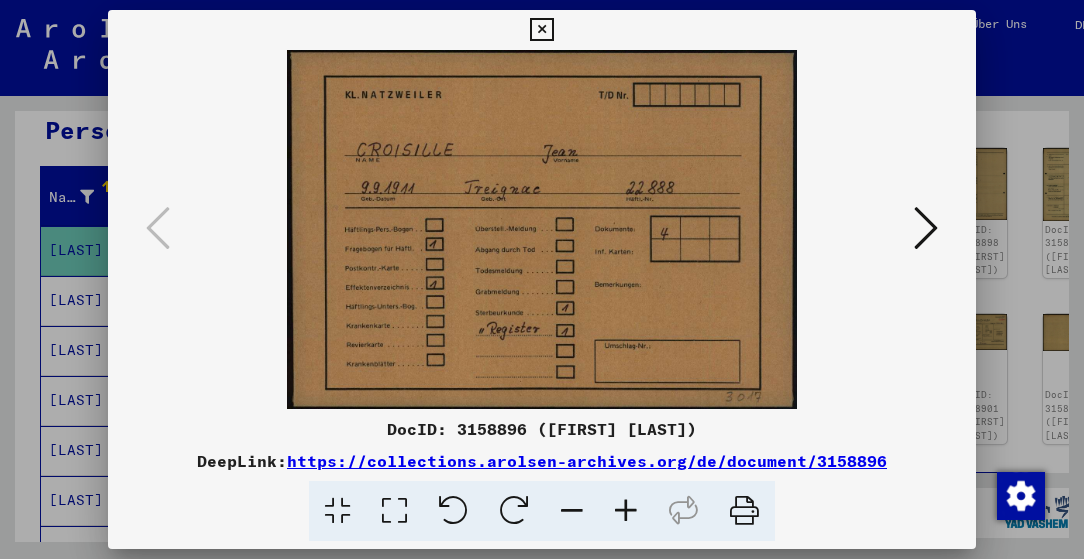 click at bounding box center [541, 30] 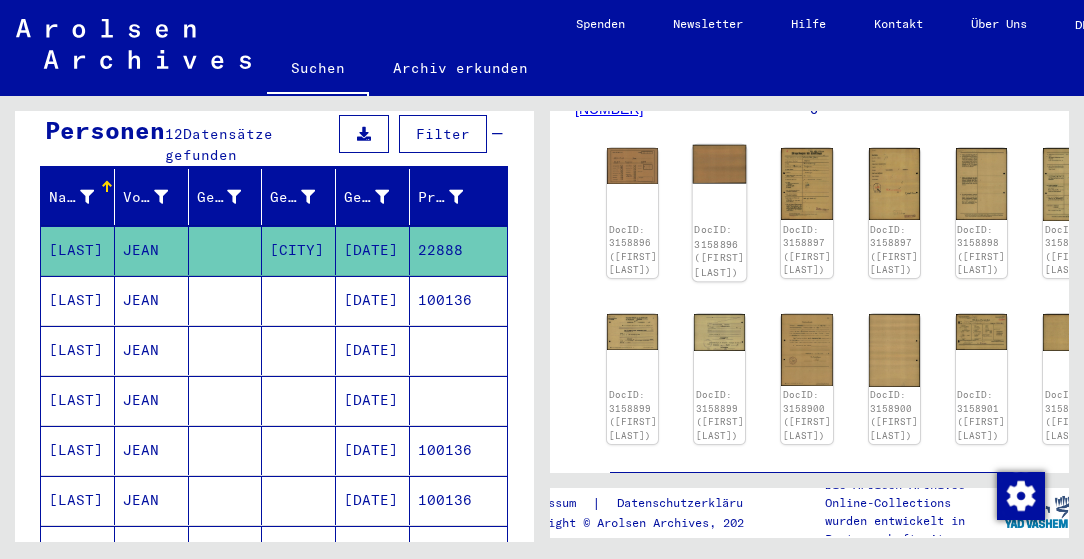 click 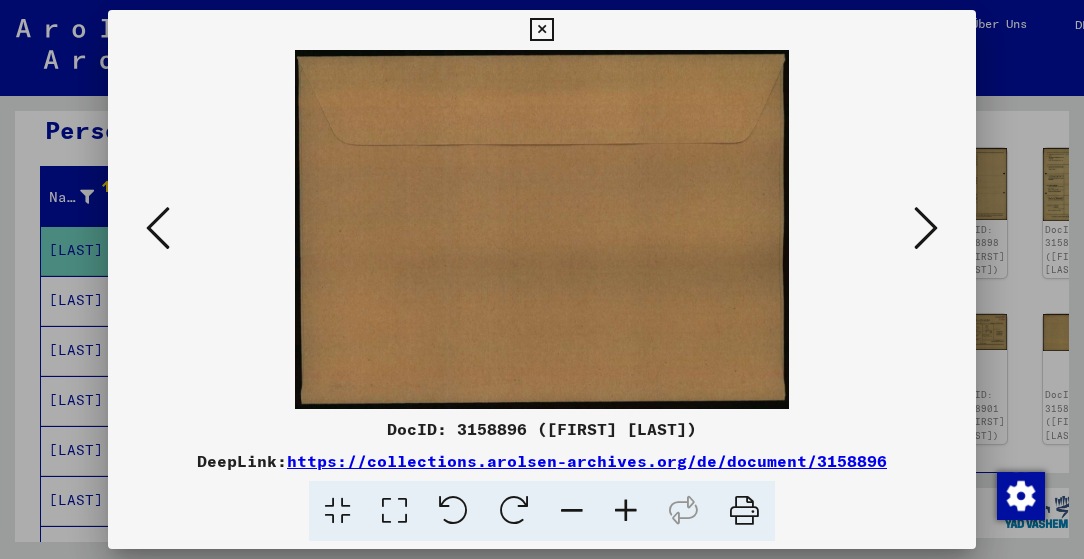 click at bounding box center [541, 30] 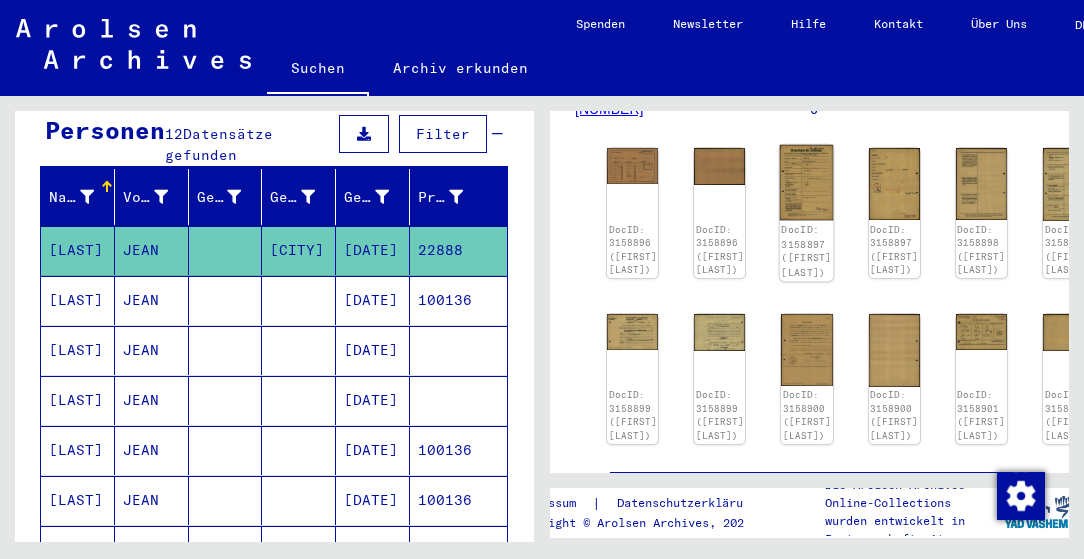 click 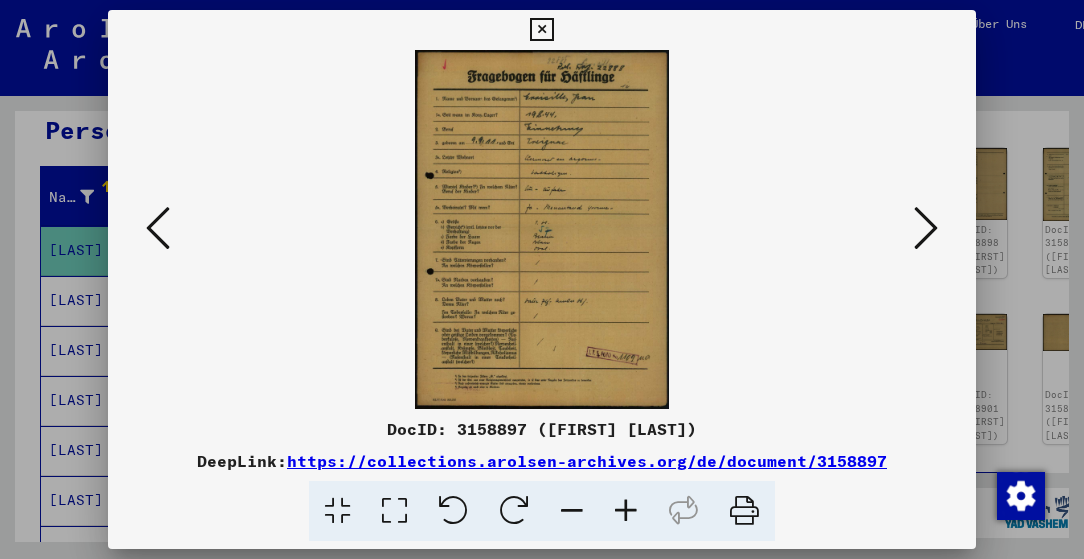 click at bounding box center [926, 228] 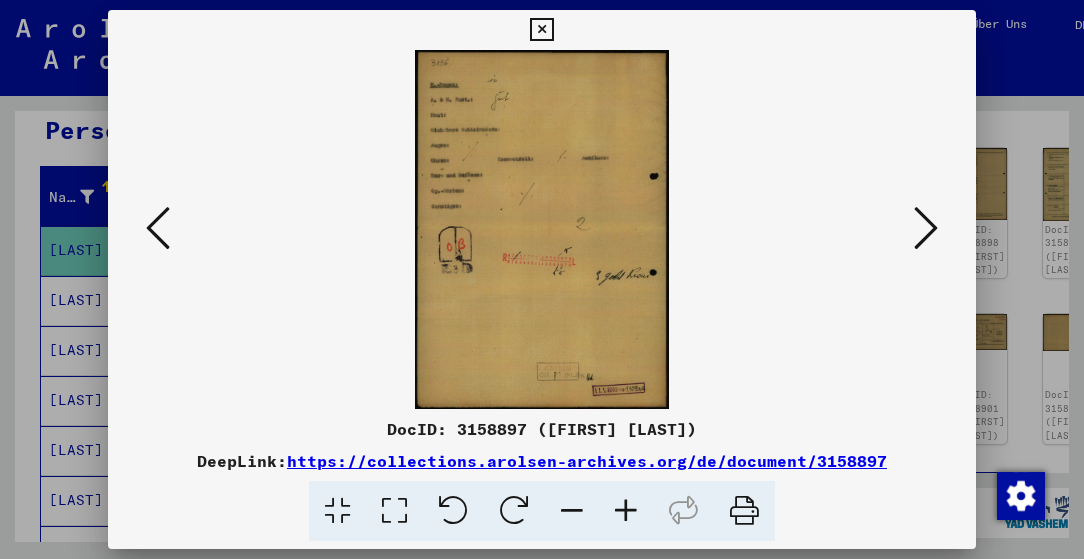 click at bounding box center [926, 228] 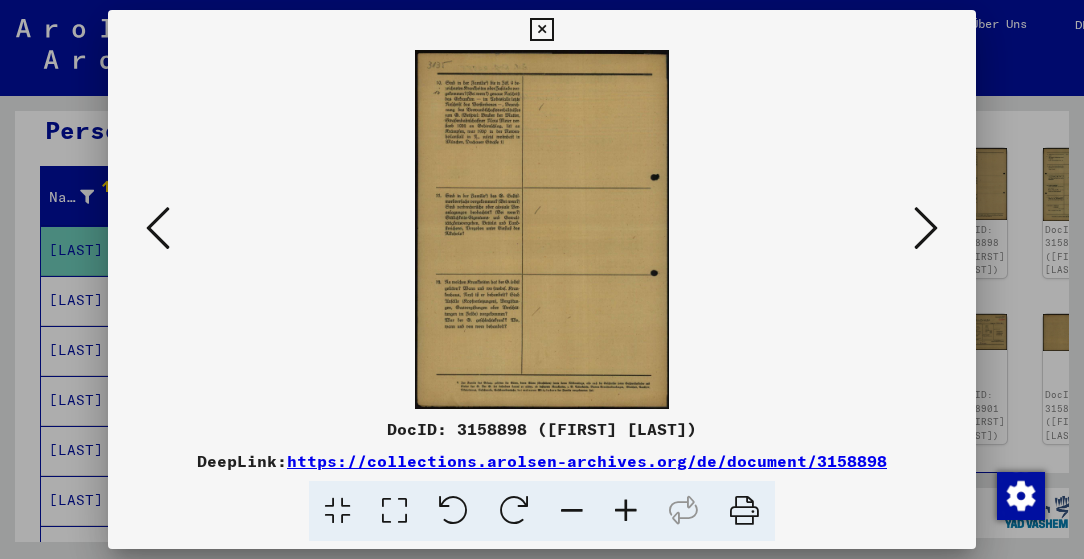 click at bounding box center [926, 228] 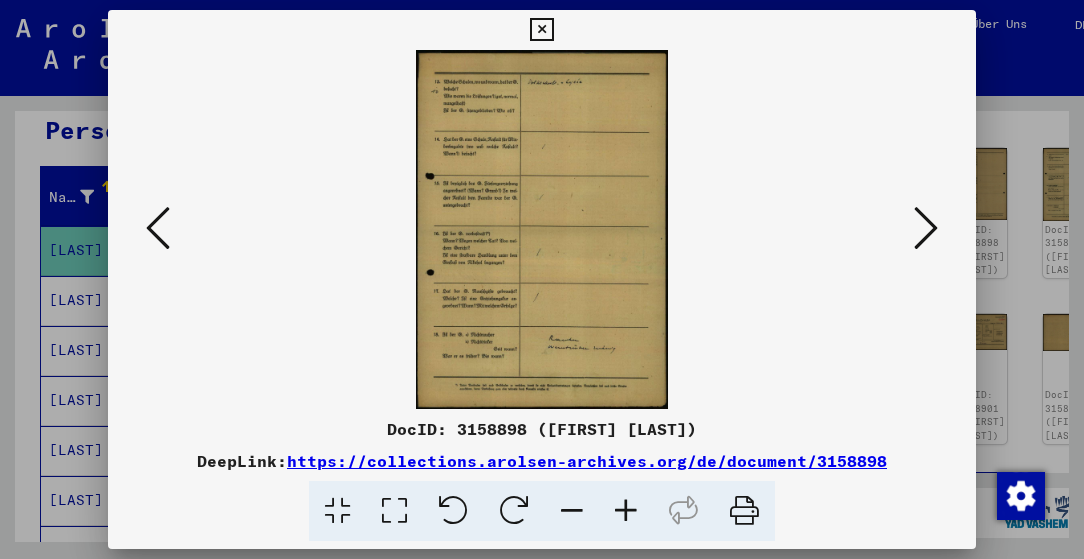click at bounding box center [158, 228] 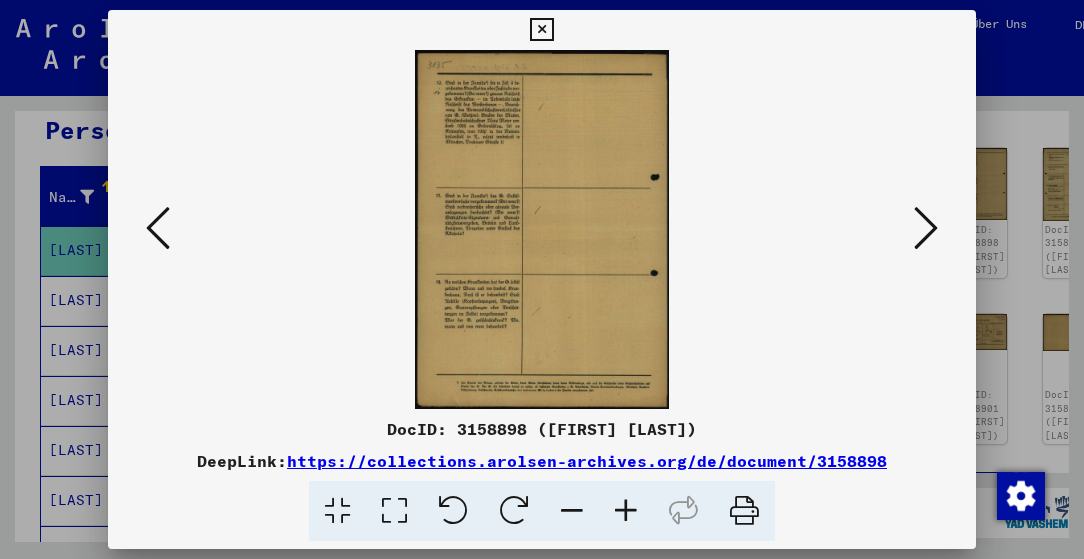 click at bounding box center (158, 228) 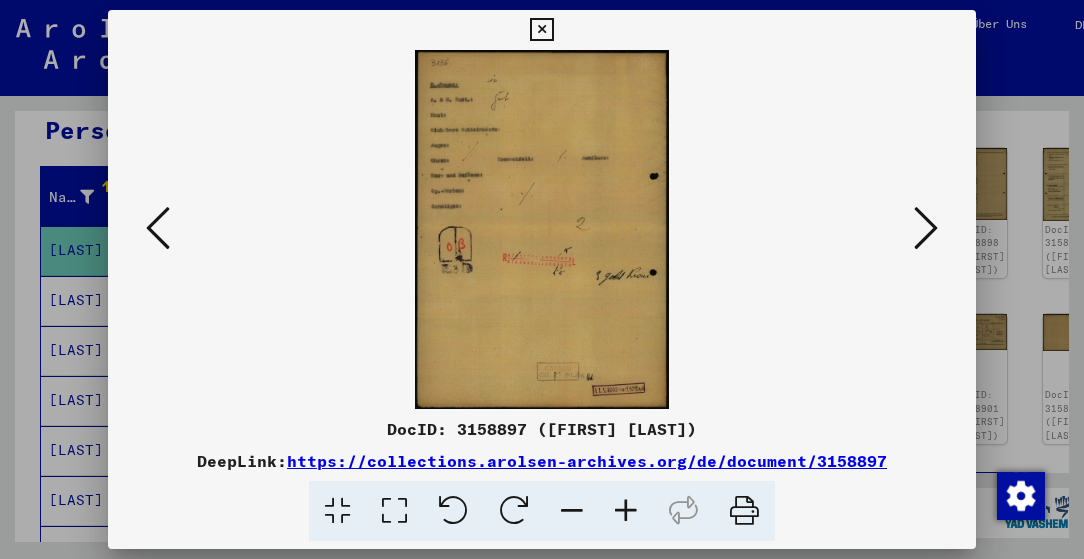 click at bounding box center (926, 228) 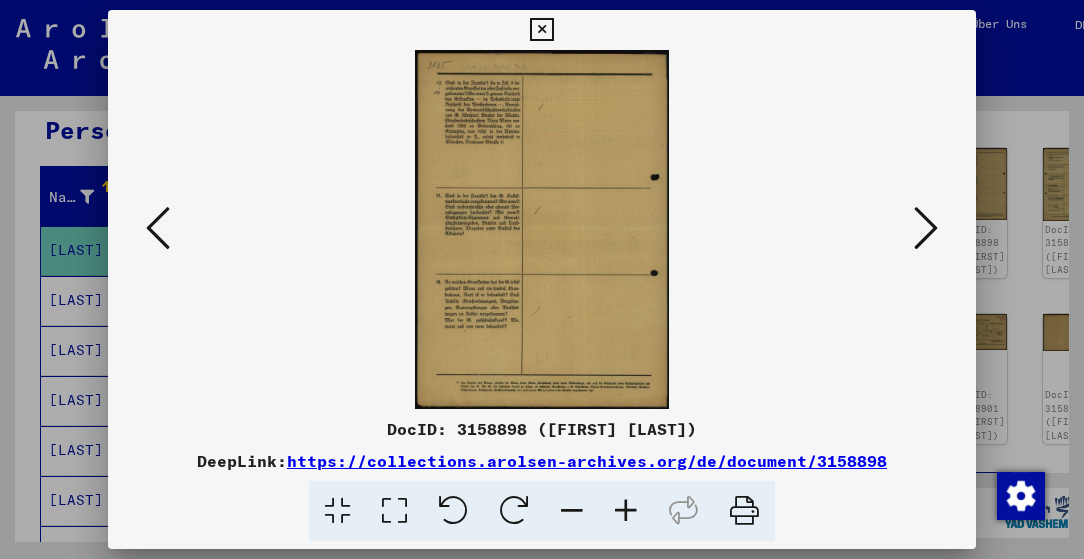 click at bounding box center (926, 228) 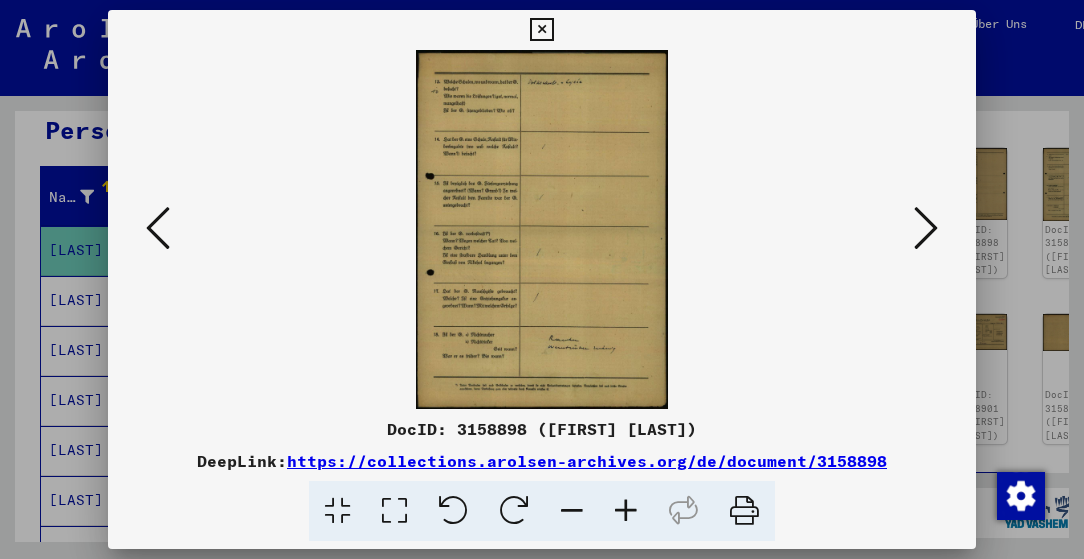 click at bounding box center [926, 228] 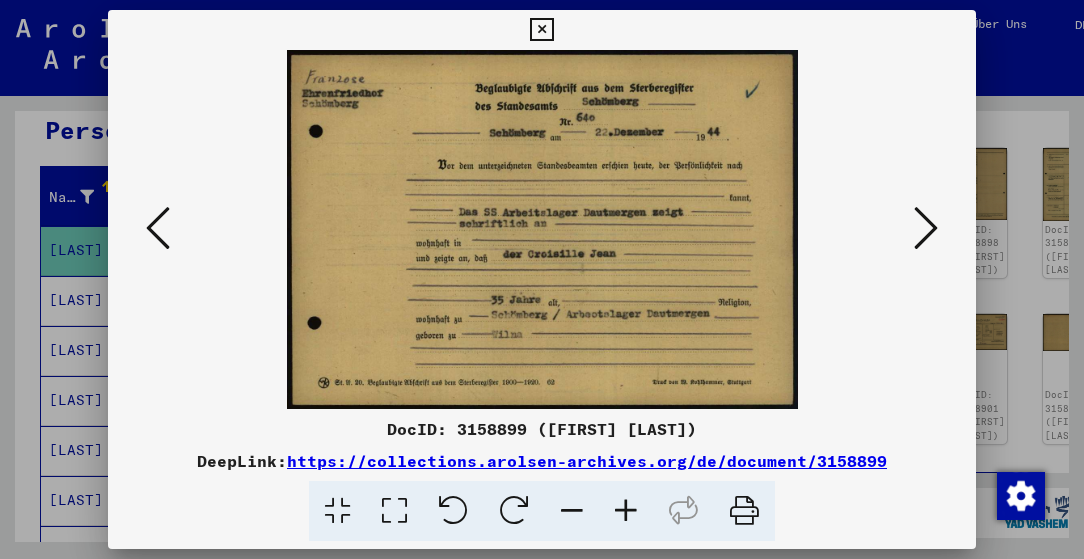 click at bounding box center (926, 228) 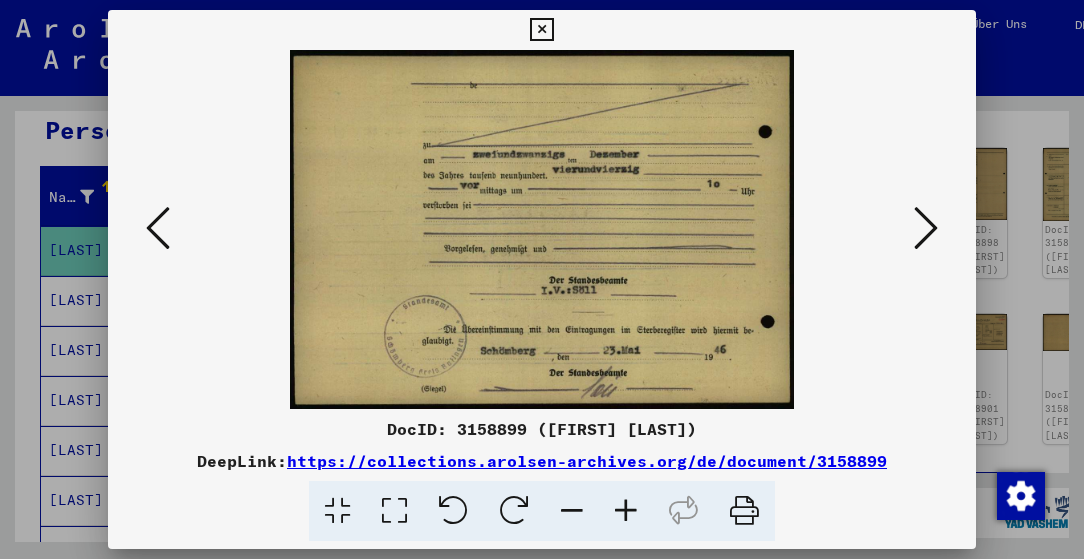 click at bounding box center (926, 228) 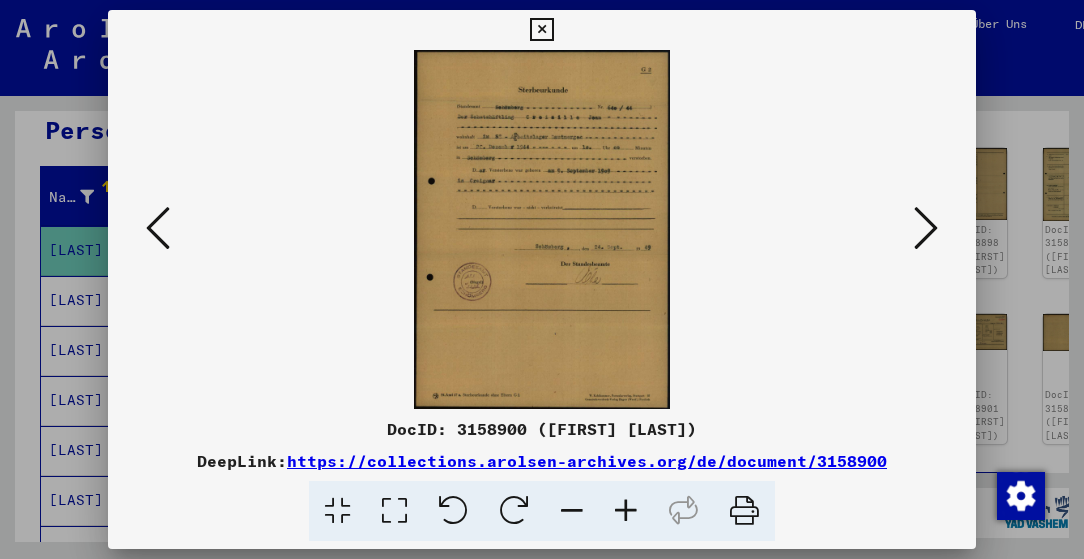 click at bounding box center [926, 228] 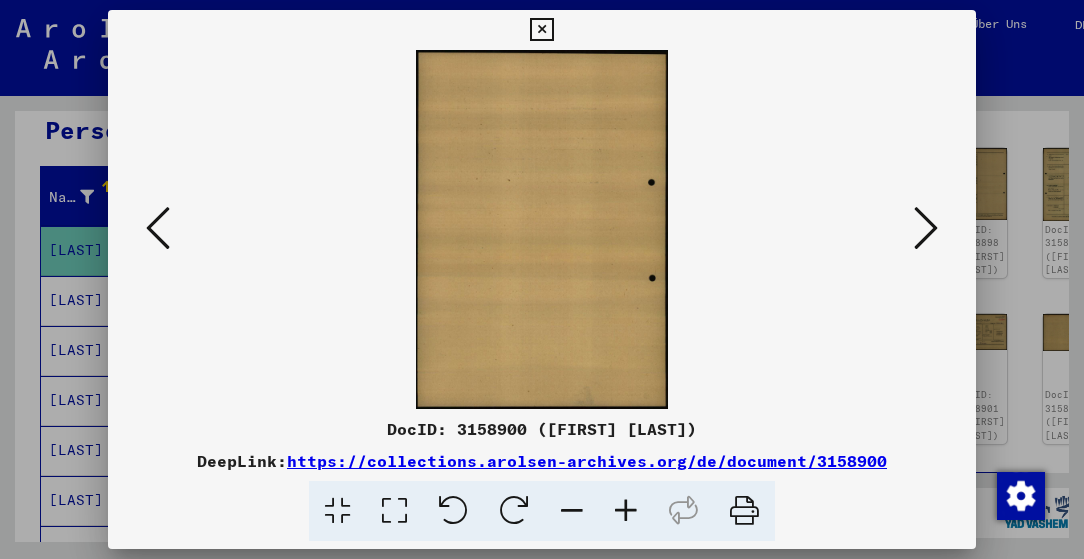 click at bounding box center (926, 228) 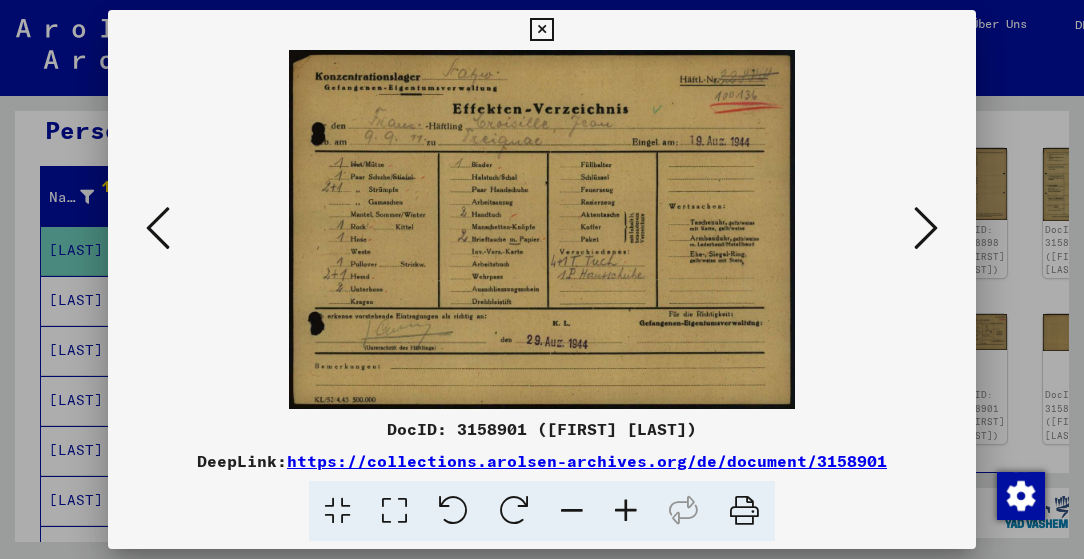 click at bounding box center [926, 228] 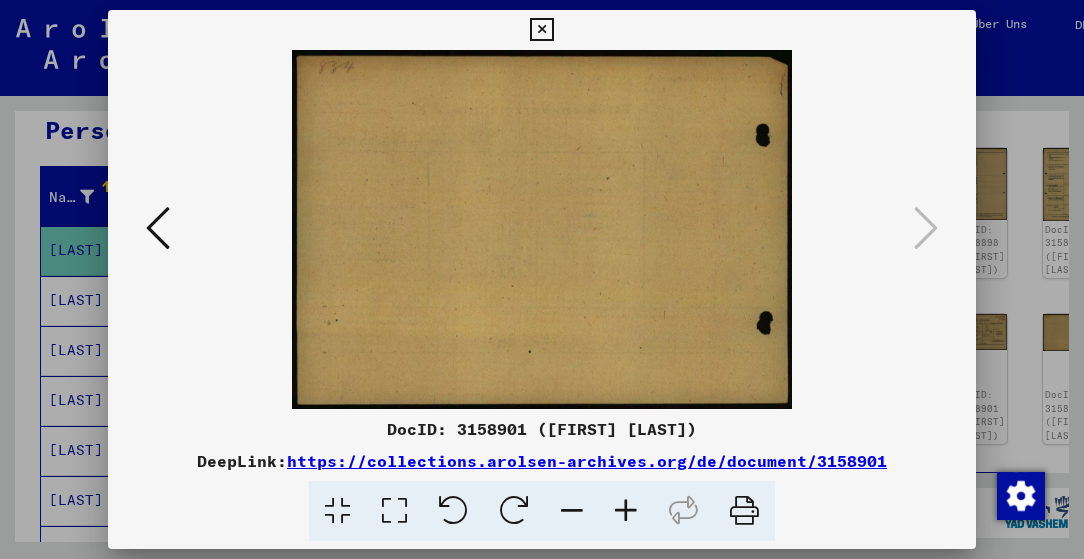 click at bounding box center [541, 30] 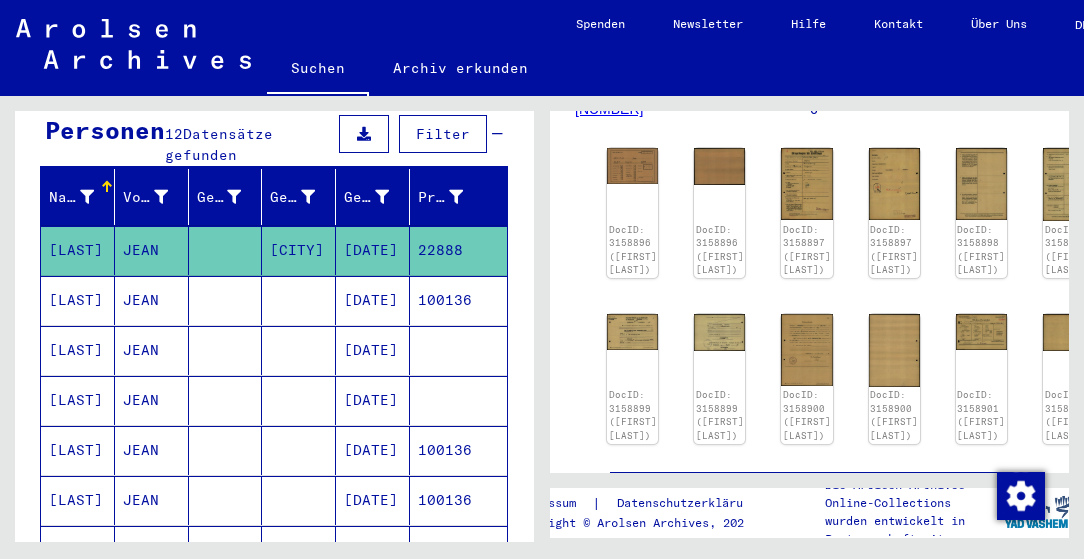 click on "[DATE]" at bounding box center [373, 350] 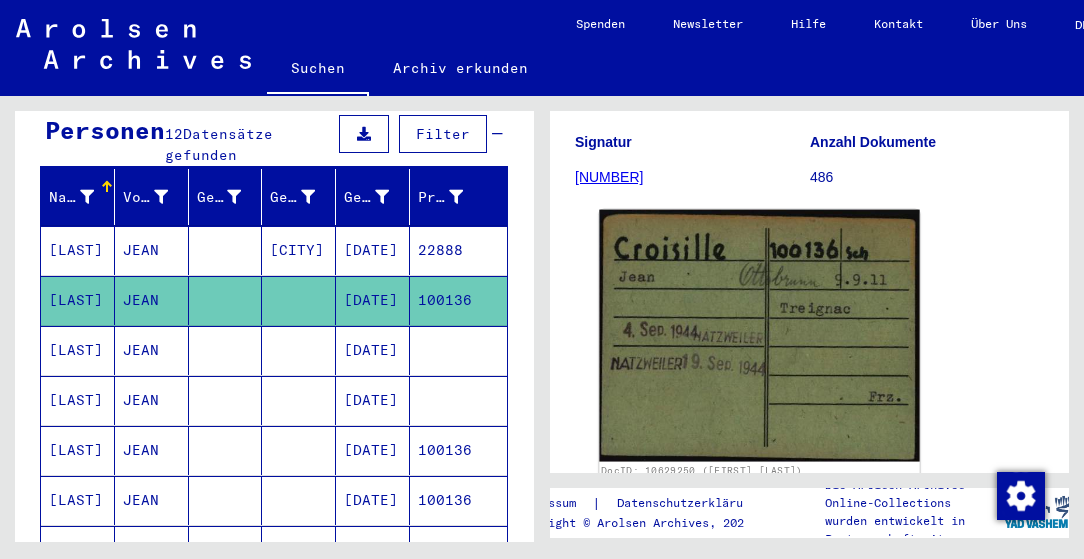 scroll, scrollTop: 208, scrollLeft: 0, axis: vertical 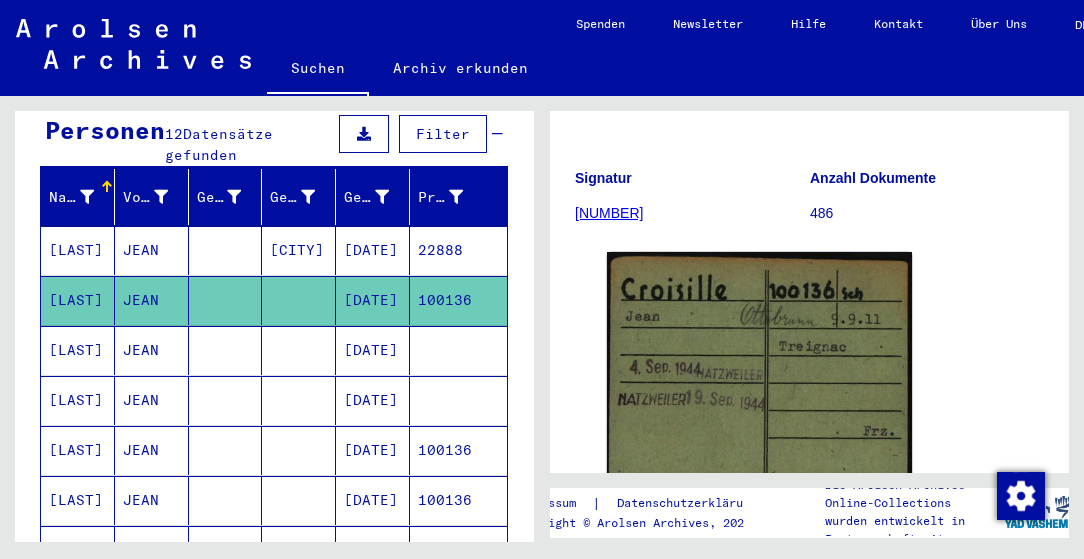 click on "[DATE]" at bounding box center (373, 400) 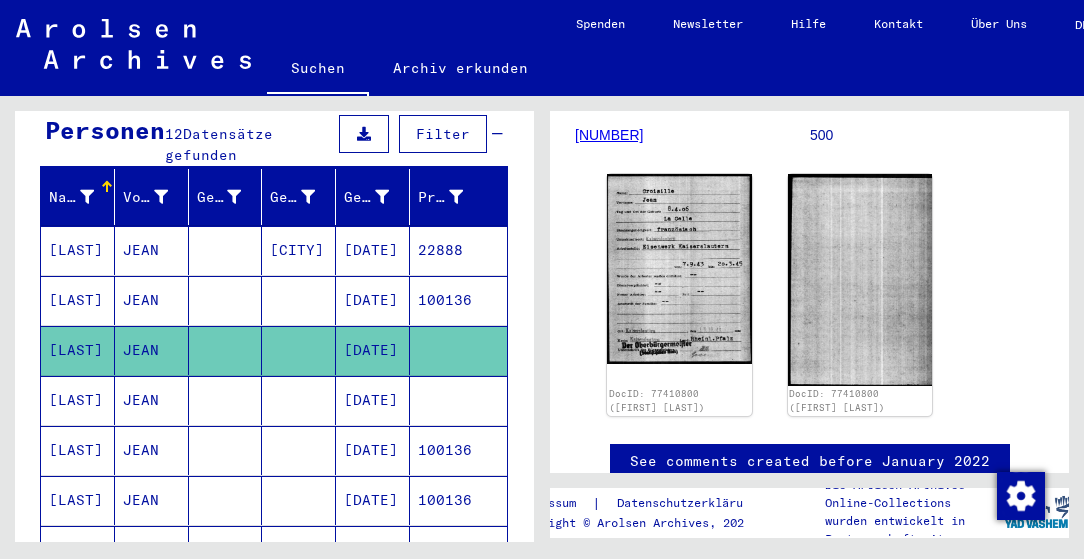 scroll, scrollTop: 312, scrollLeft: 0, axis: vertical 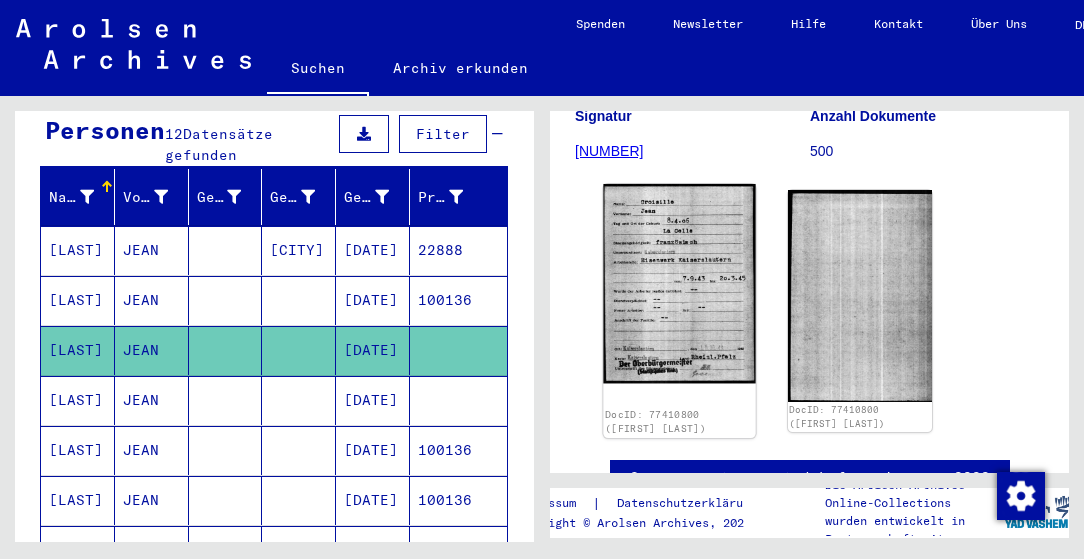 click 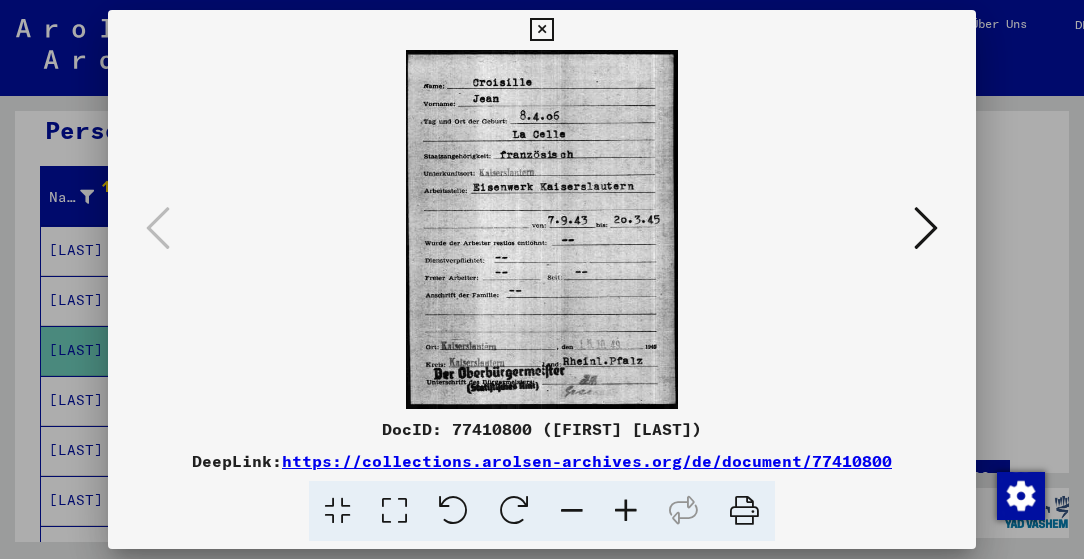 click at bounding box center [541, 30] 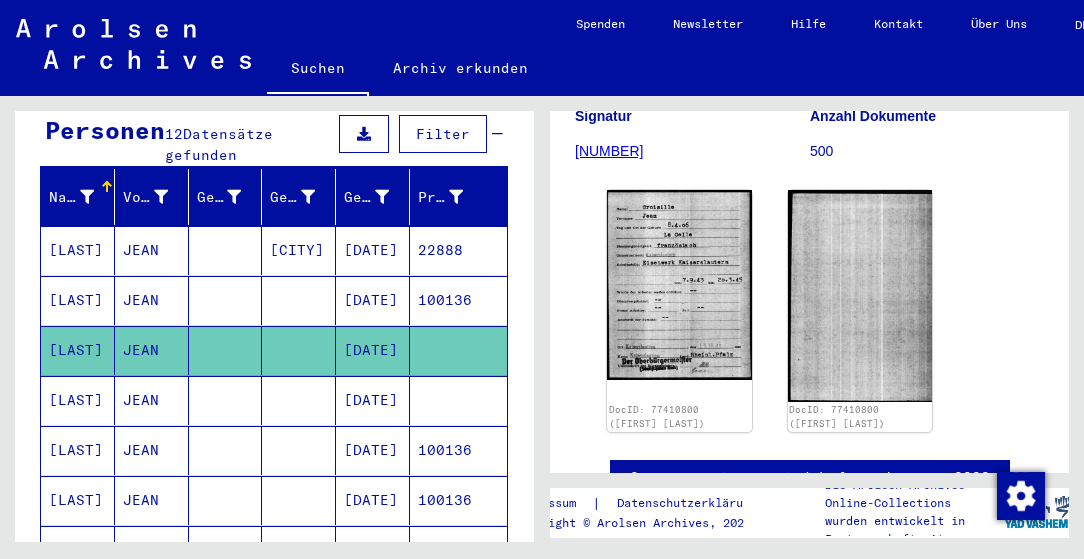 click on "[DATE]" at bounding box center (373, 450) 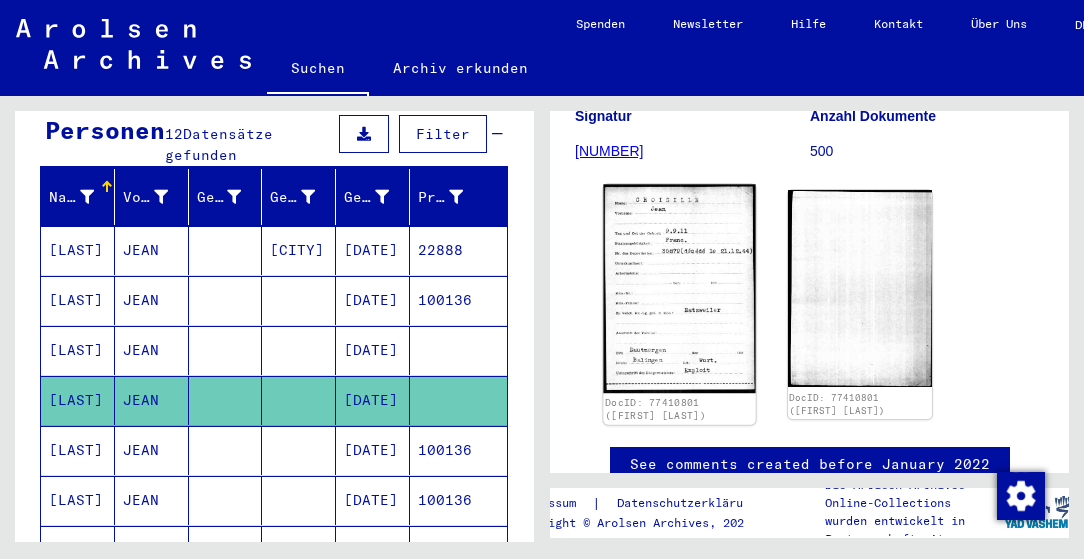 scroll, scrollTop: 416, scrollLeft: 0, axis: vertical 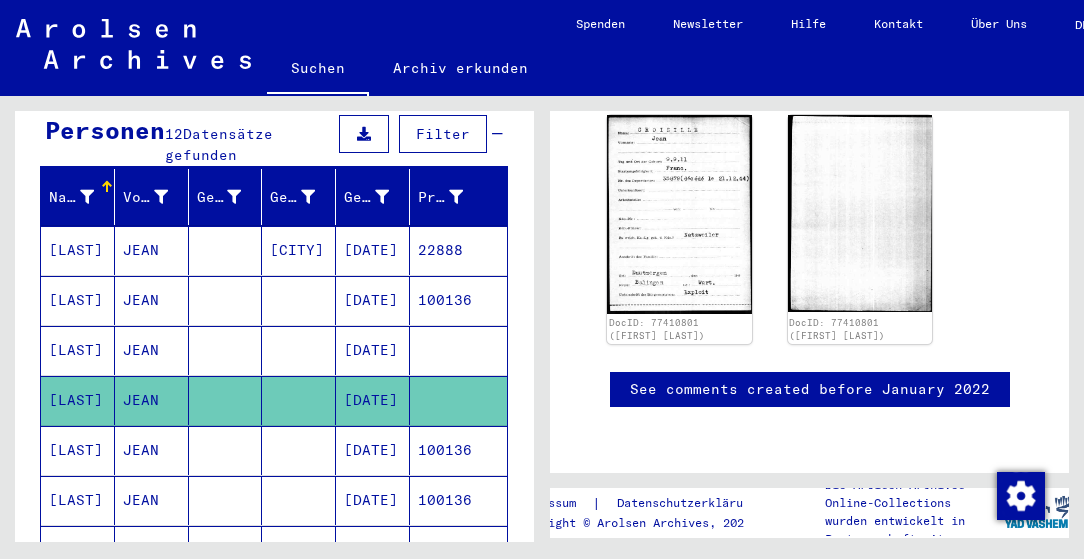 click on "[DATE]" at bounding box center (373, 500) 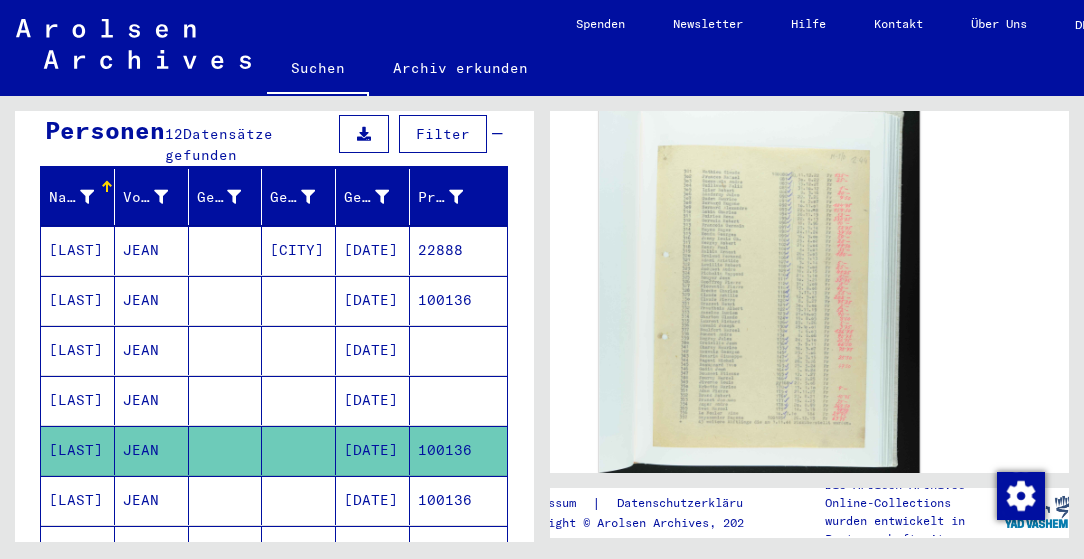 scroll, scrollTop: 416, scrollLeft: 0, axis: vertical 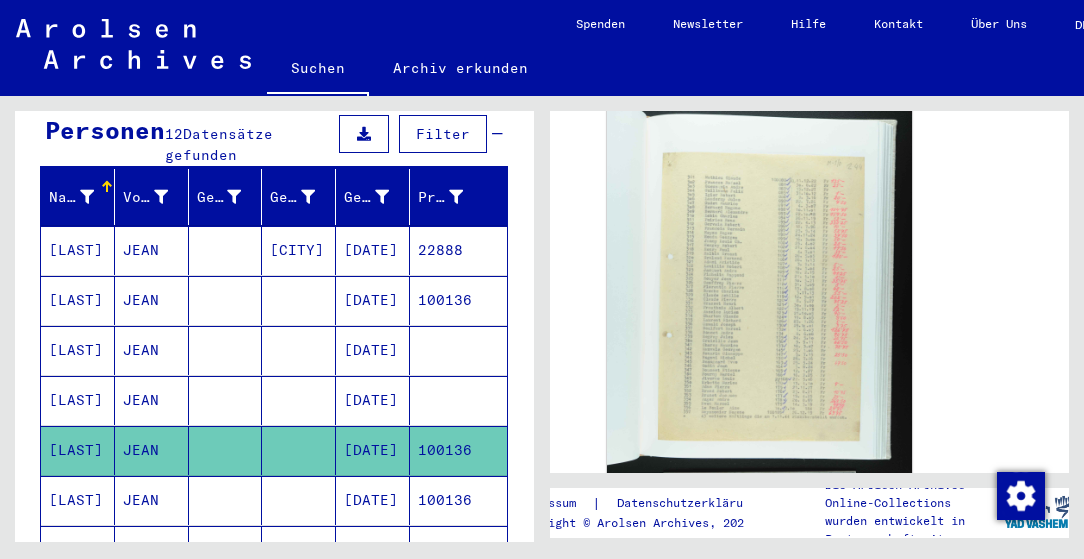 click on "[DATE]" at bounding box center (373, 550) 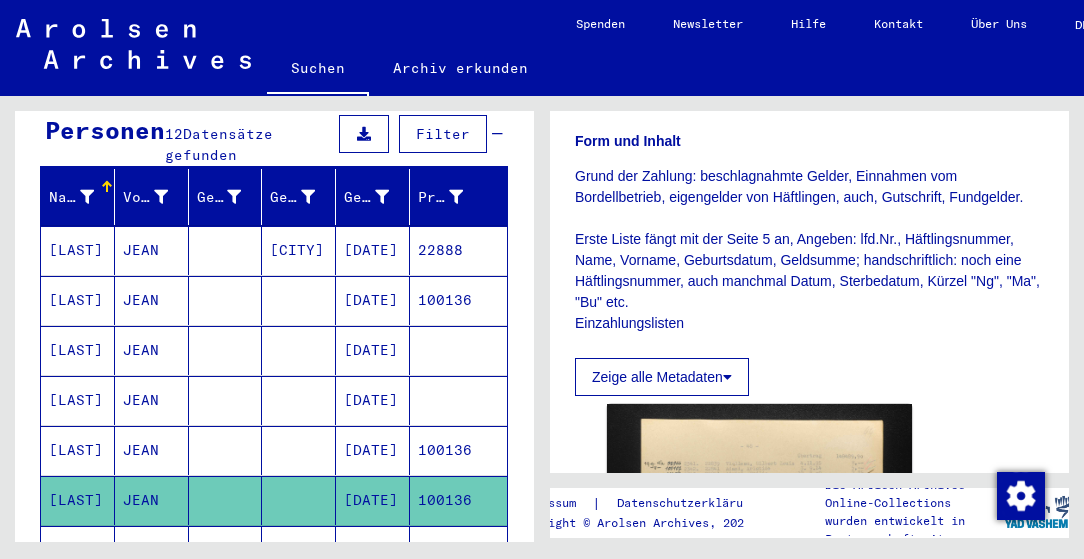 scroll, scrollTop: 624, scrollLeft: 0, axis: vertical 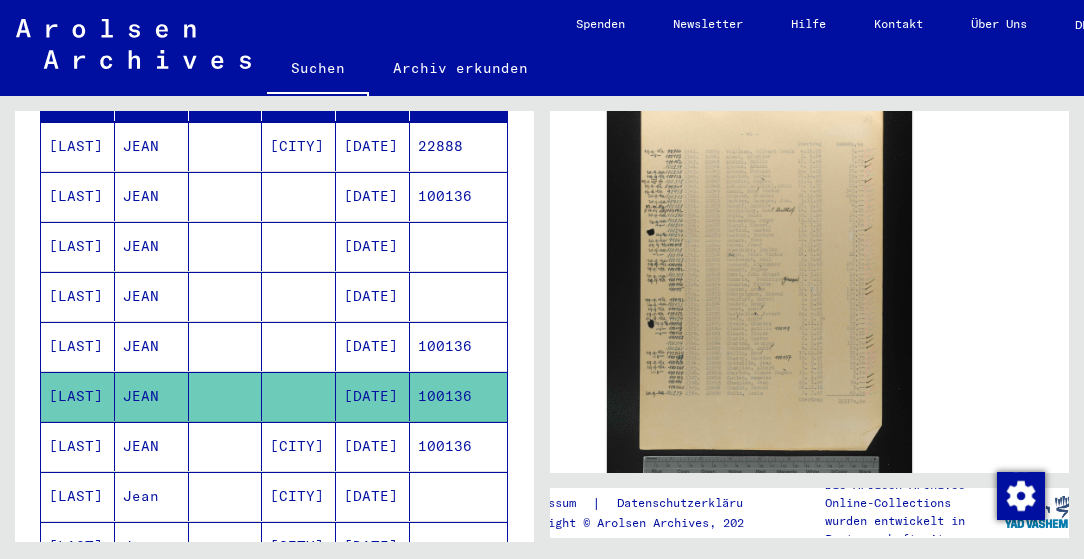 click on "[DATE]" at bounding box center [373, 496] 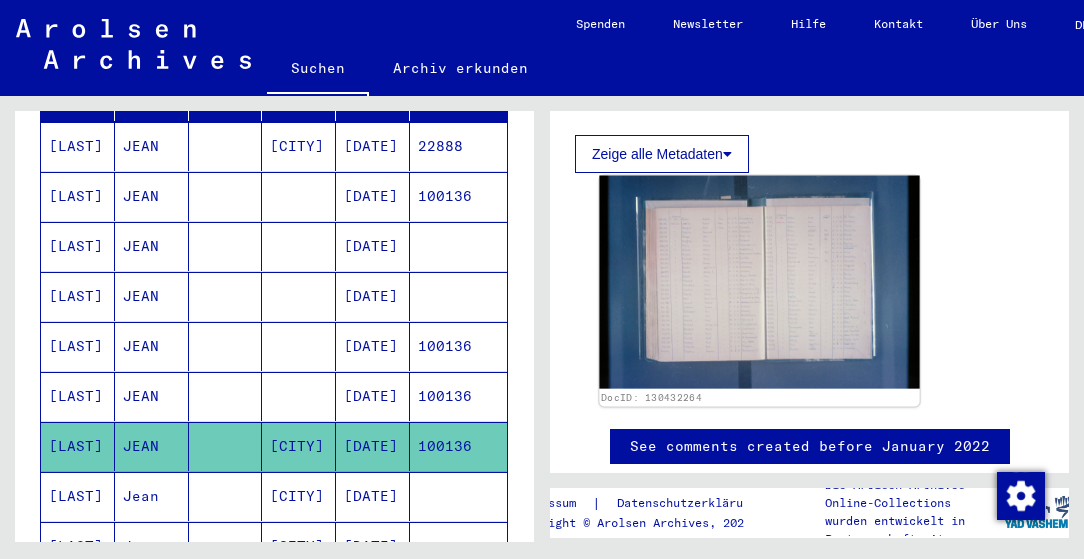 scroll, scrollTop: 520, scrollLeft: 0, axis: vertical 